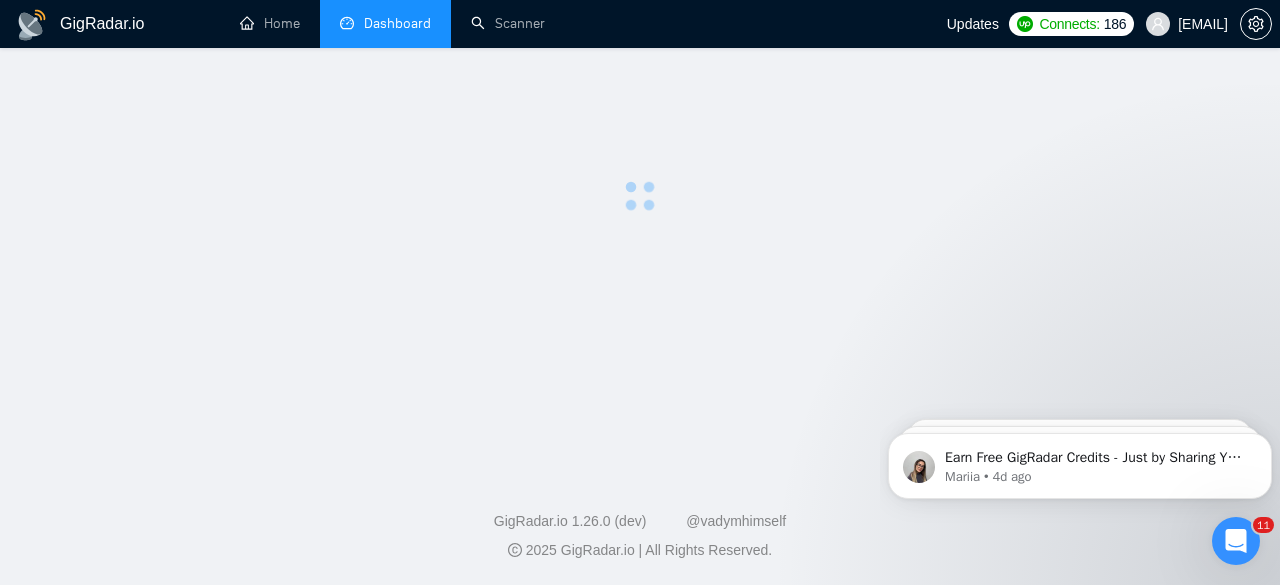 scroll, scrollTop: 0, scrollLeft: 0, axis: both 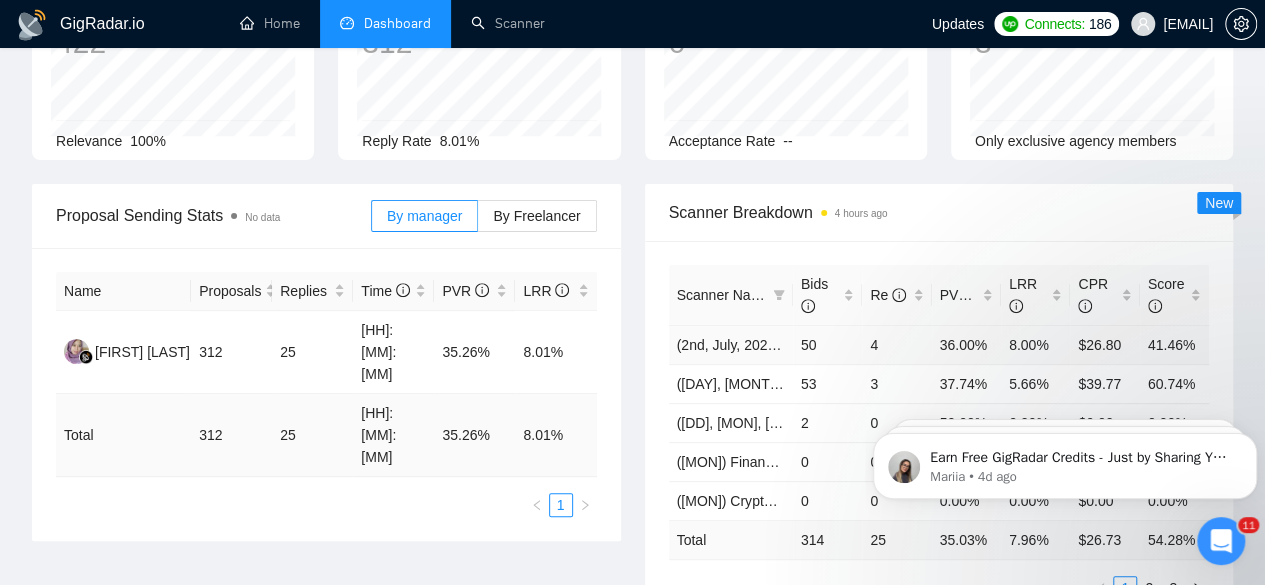 click on "4" at bounding box center (896, 344) 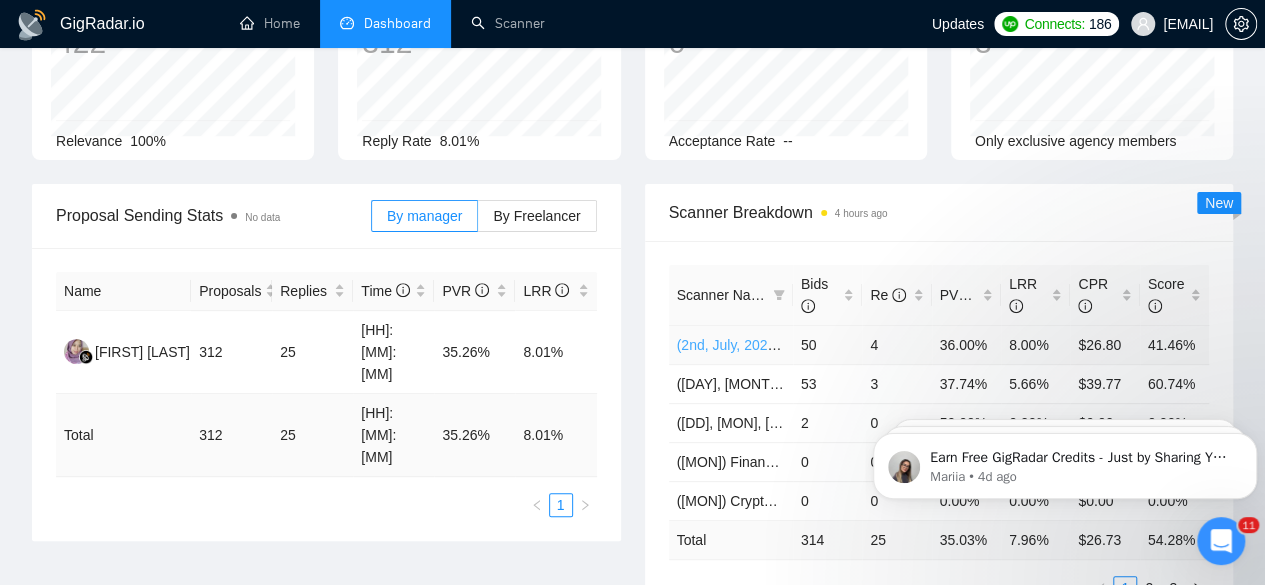 click on "(2nd, July, 2025) Marketing Video Scanner" at bounding box center [809, 345] 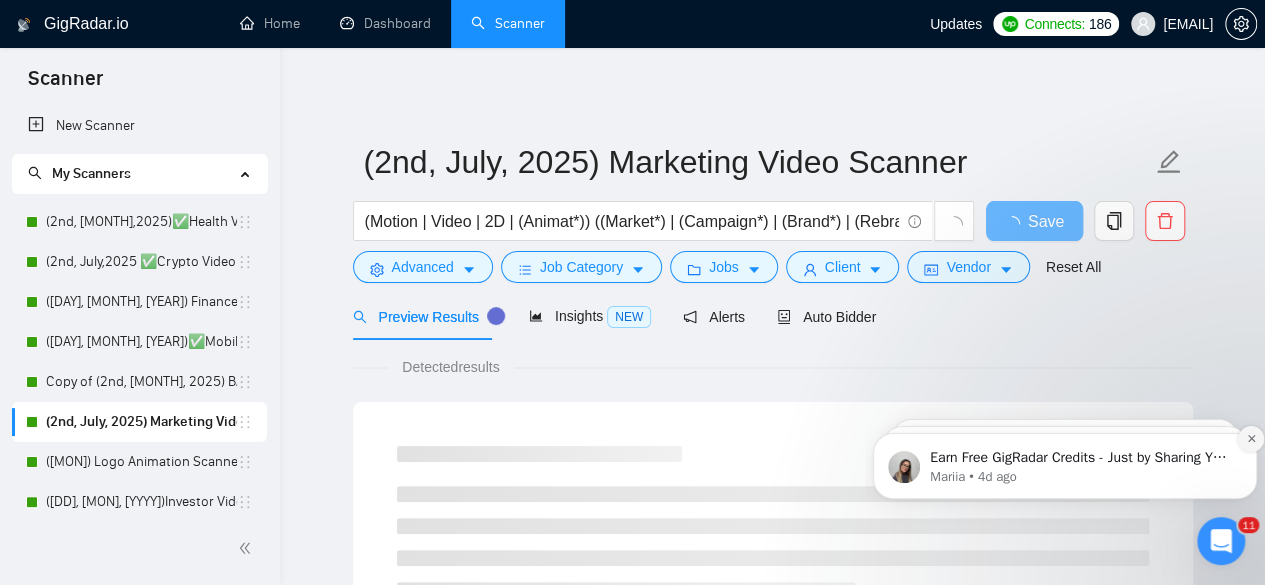 click 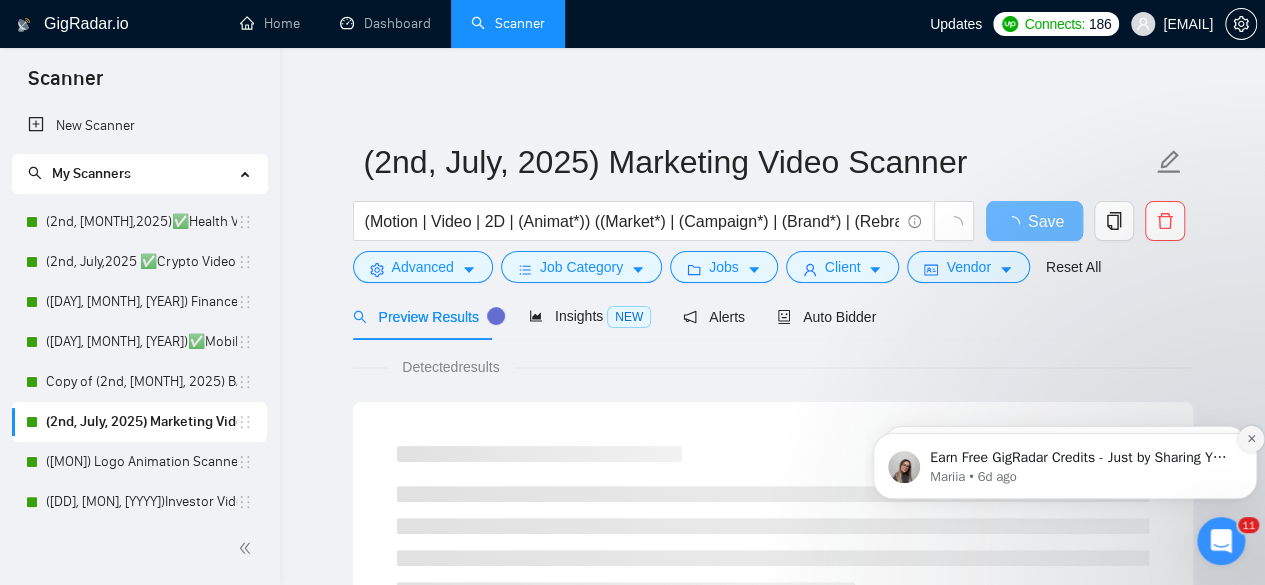 click 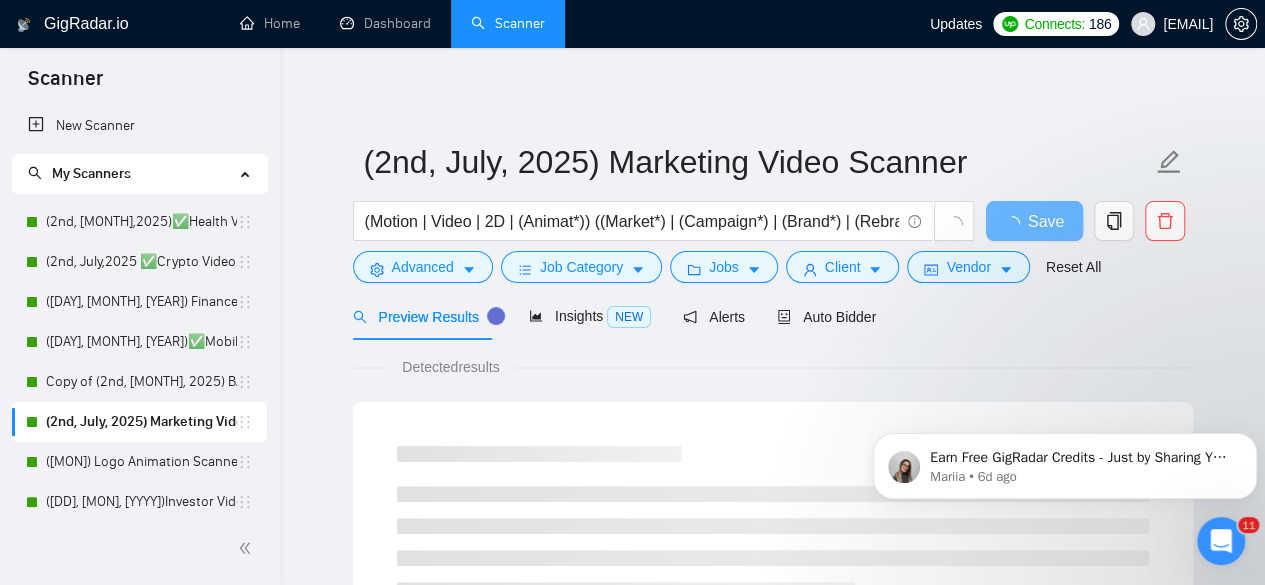 click 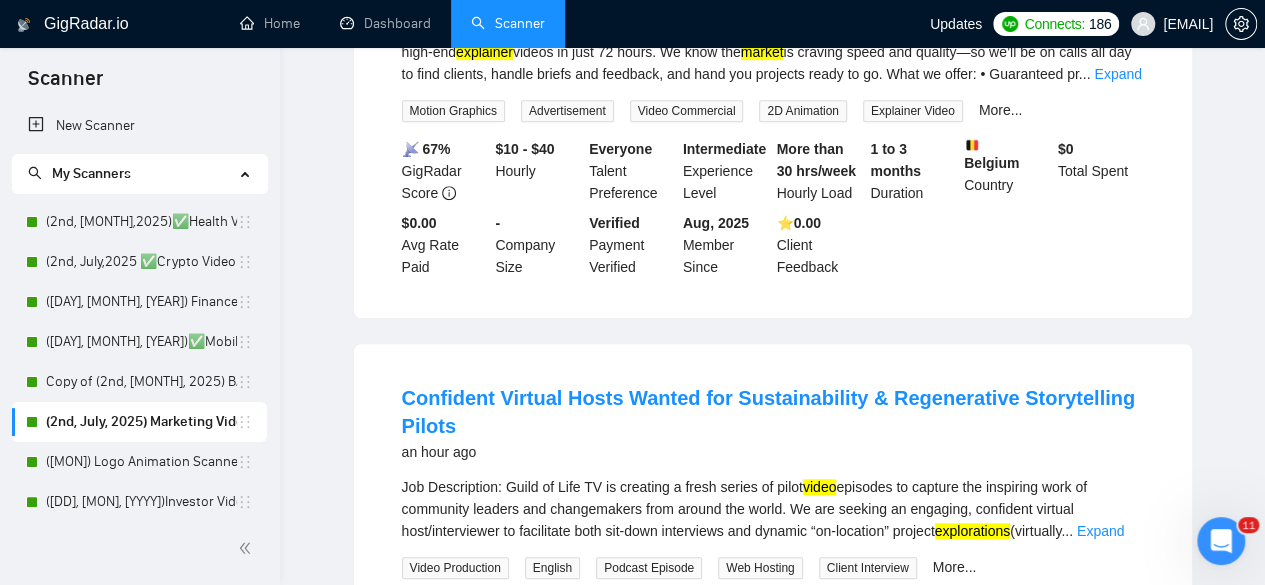 scroll, scrollTop: 0, scrollLeft: 0, axis: both 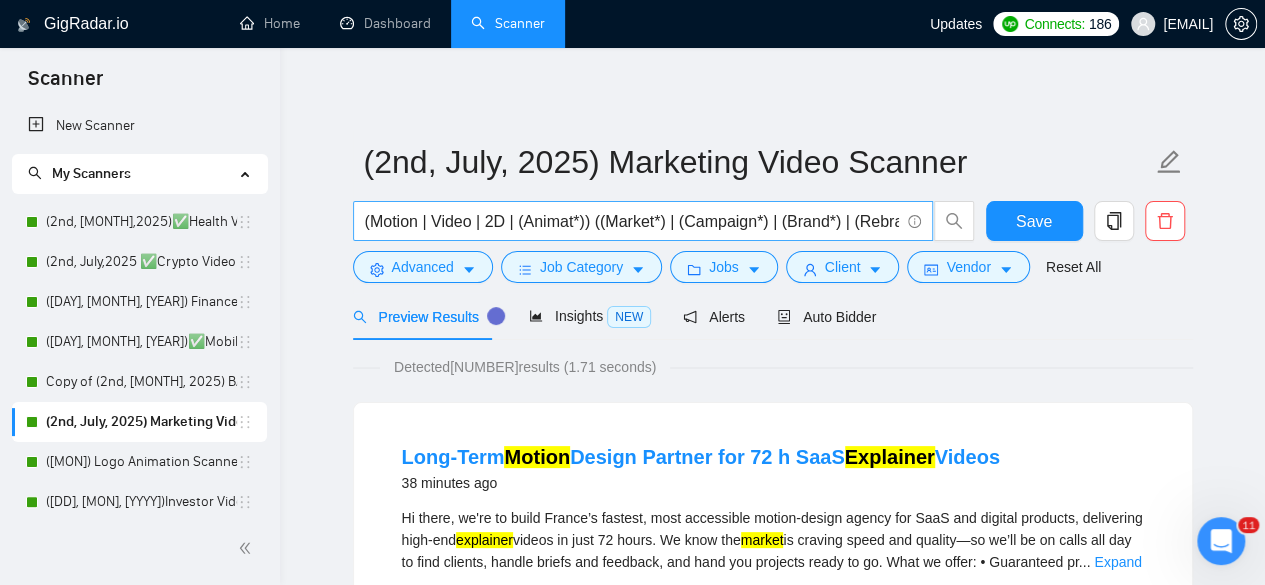 click on "(Motion | Video | 2D | (Animat*)) ((Market*) | (Campaign*) | (Brand*) | (Rebrand*) | (landing*) | website | "web site" | "web-site" | site | hero | "hero video" | "hero-video" | webpage | "web page" | "web-page" | B2B | "B-2-B" | "B 2 B" | platform | startup | "start up" | "start-up" | "ui ux" | ui | "user interface" | "ui/ux" | "user-interface" | uiux) ((Expl*) | (Demo*) | (promo*) | Walkthrough | "Walk-through" )" at bounding box center (632, 221) 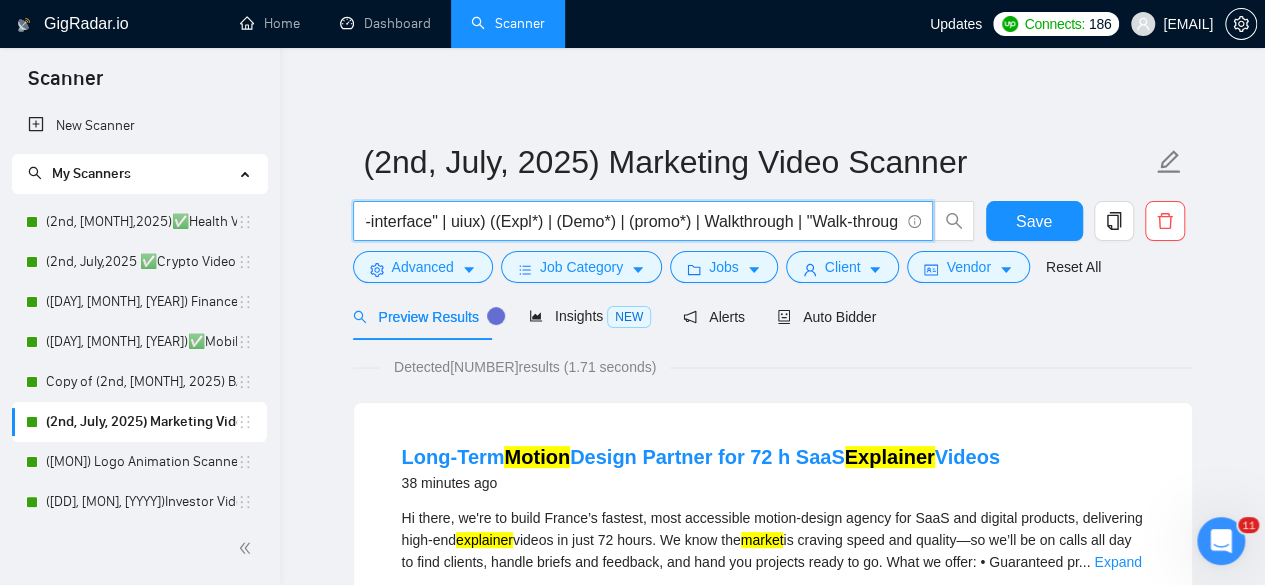 scroll, scrollTop: 0, scrollLeft: 2234, axis: horizontal 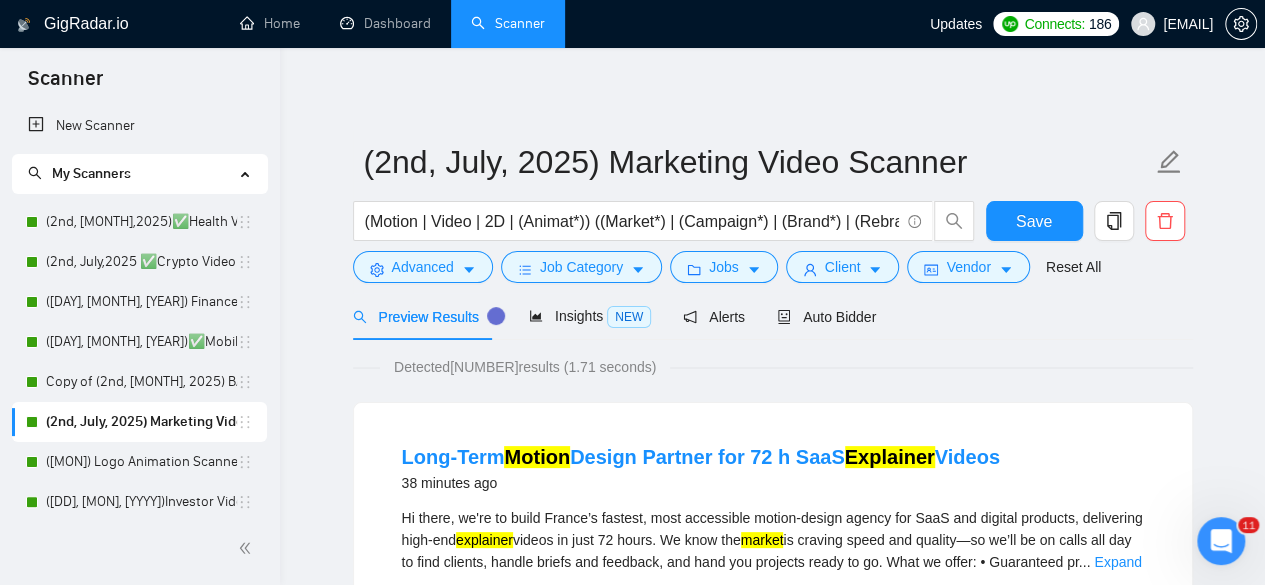 click on "Detected   2045  results   (1.71 seconds)" at bounding box center [773, 367] 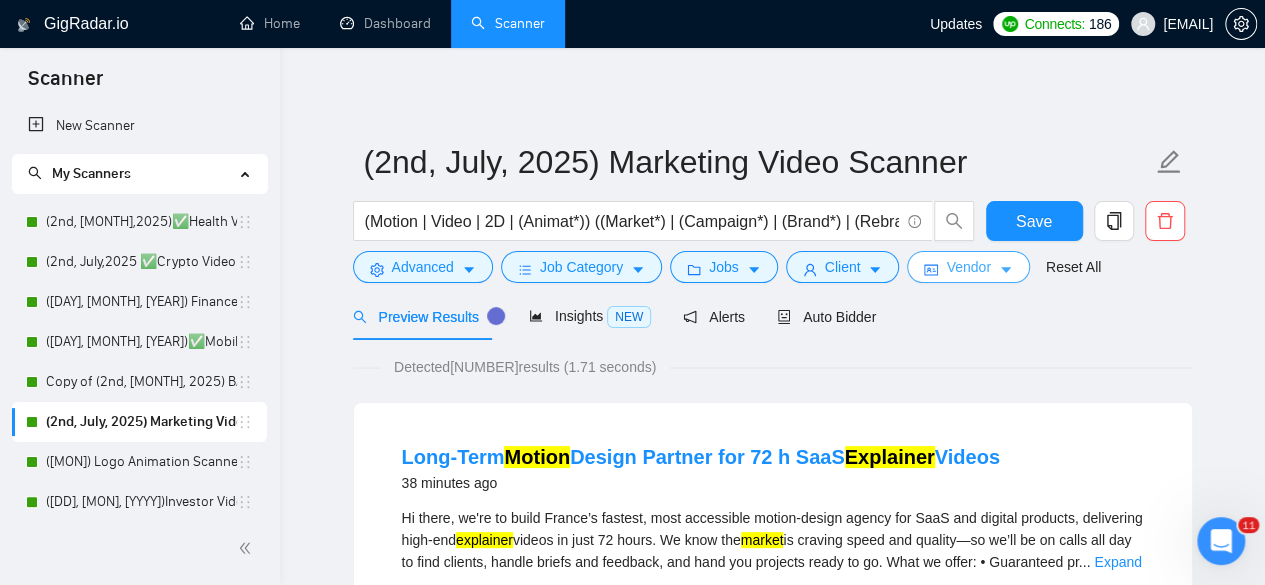 click 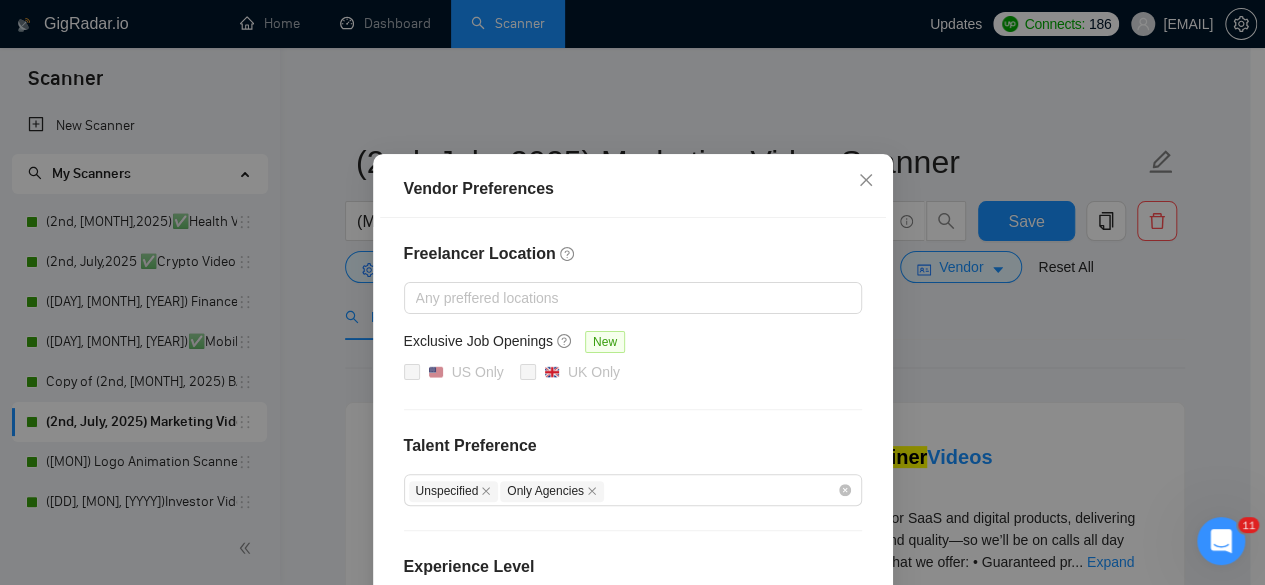 scroll, scrollTop: 62, scrollLeft: 0, axis: vertical 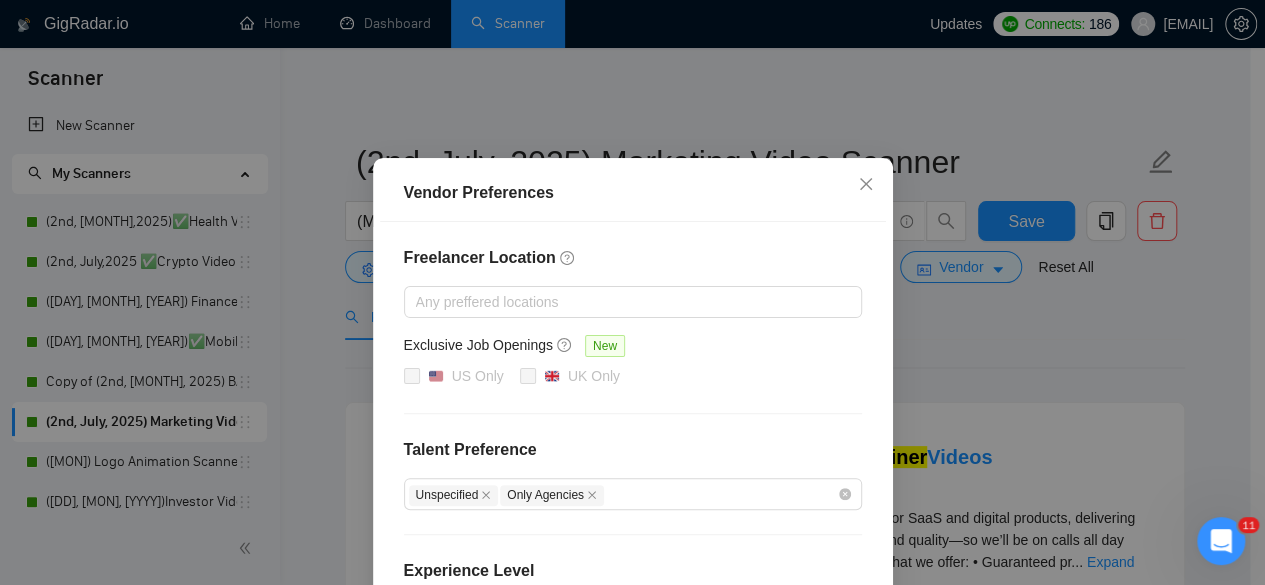 click on "Vendor Preferences Freelancer Location     Any preffered locations Exclusive Job Openings New US Only UK Only Talent Preference Unspecified Only Agencies   Experience Level Intermediate Expert   Freelancer's Spoken Languages New Spanish German French Arabic Italian Russian Hindi   Reset OK" at bounding box center (632, 292) 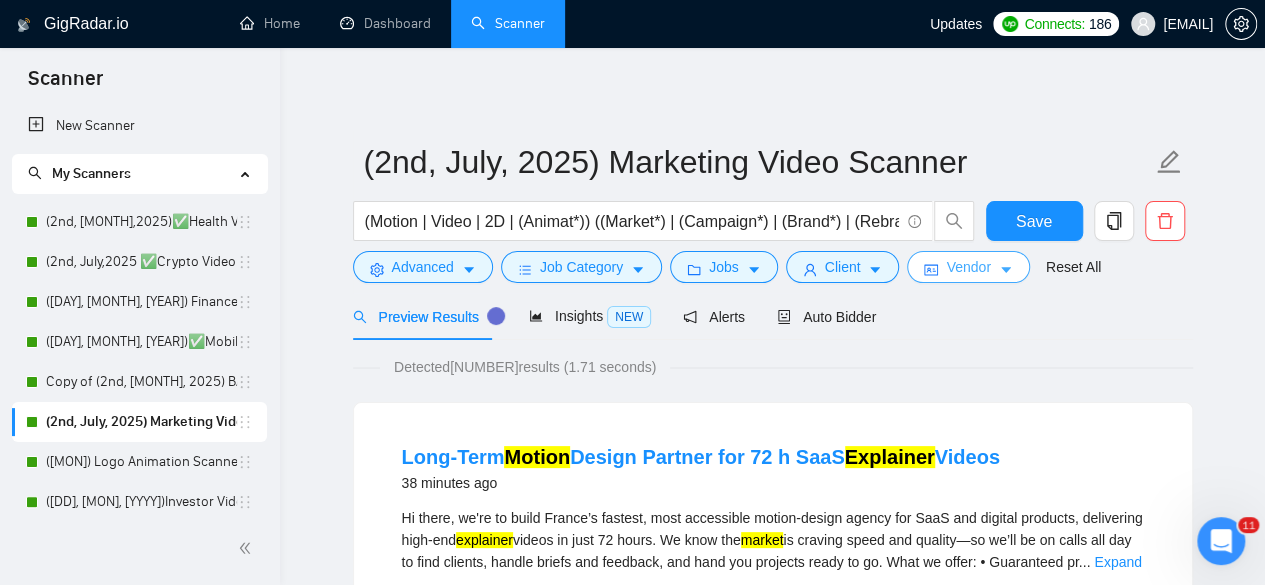 click on "Vendor" at bounding box center [968, 267] 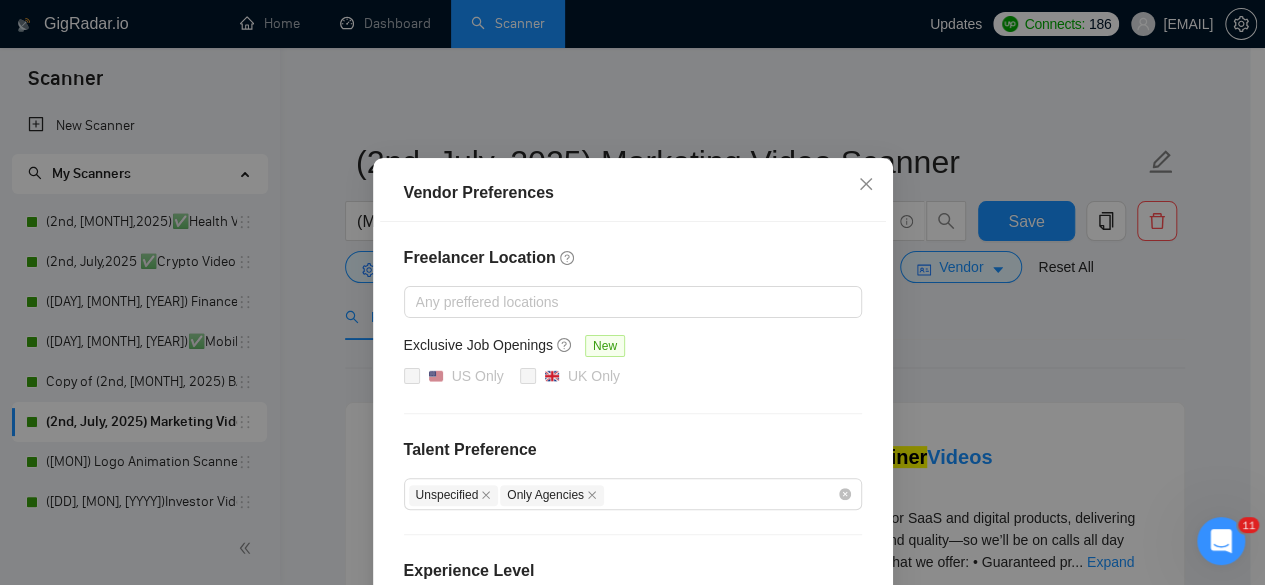scroll, scrollTop: 362, scrollLeft: 0, axis: vertical 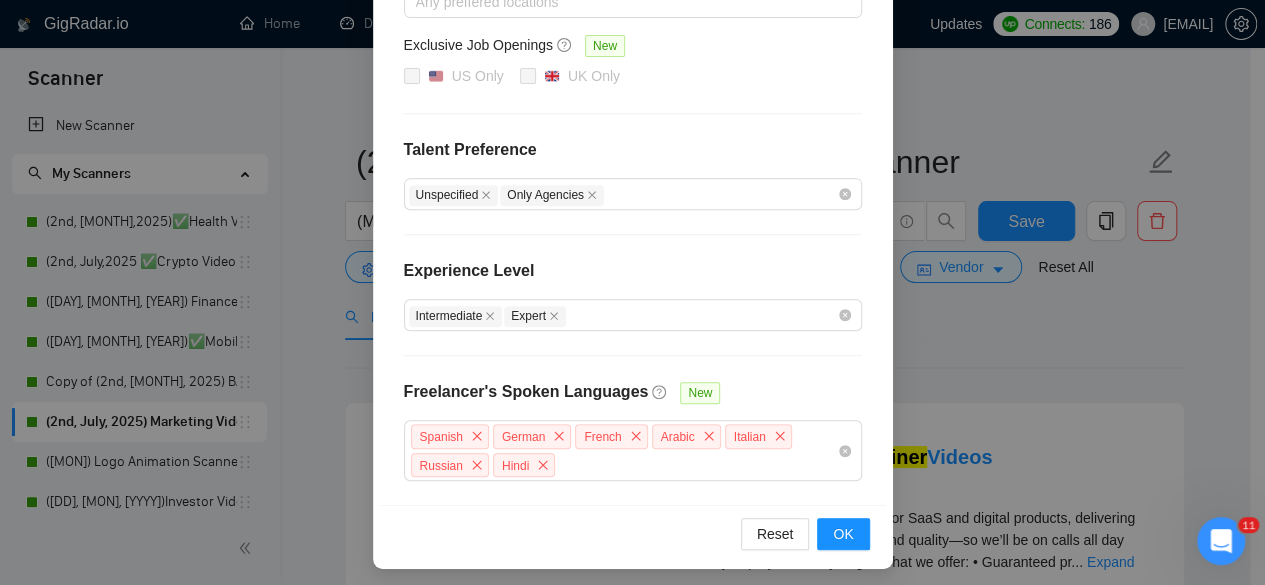 click on "Vendor Preferences Freelancer Location     Any preffered locations Exclusive Job Openings New US Only UK Only Talent Preference Unspecified Only Agencies   Experience Level Intermediate Expert   Freelancer's Spoken Languages New Spanish German French Arabic Italian Russian Hindi   Reset OK" at bounding box center [632, 292] 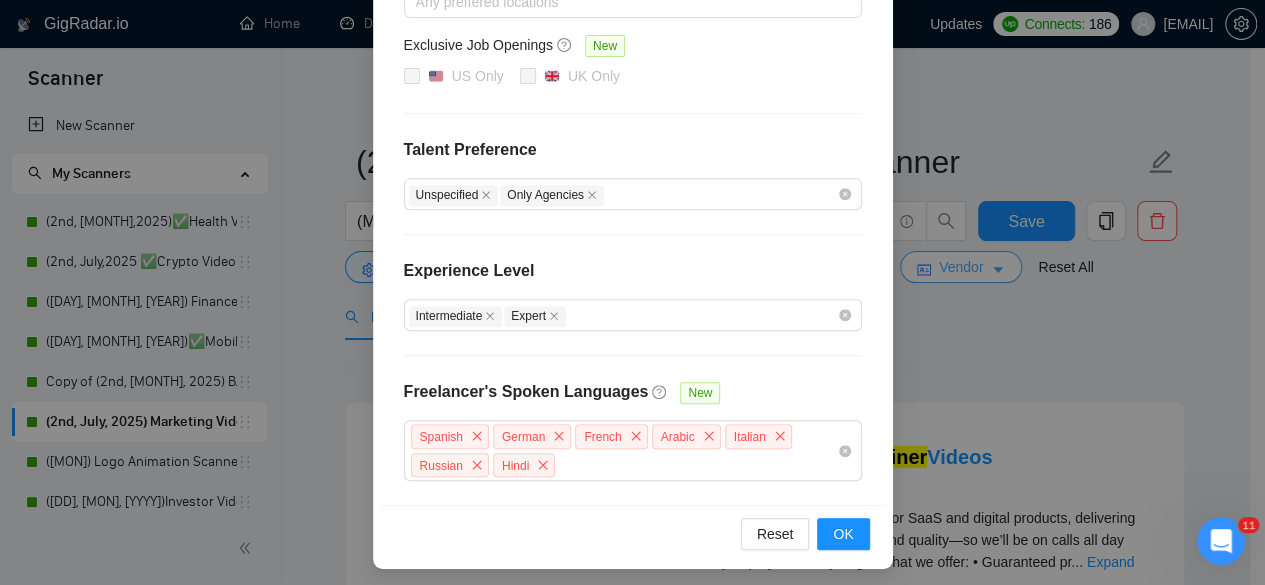 scroll, scrollTop: 0, scrollLeft: 0, axis: both 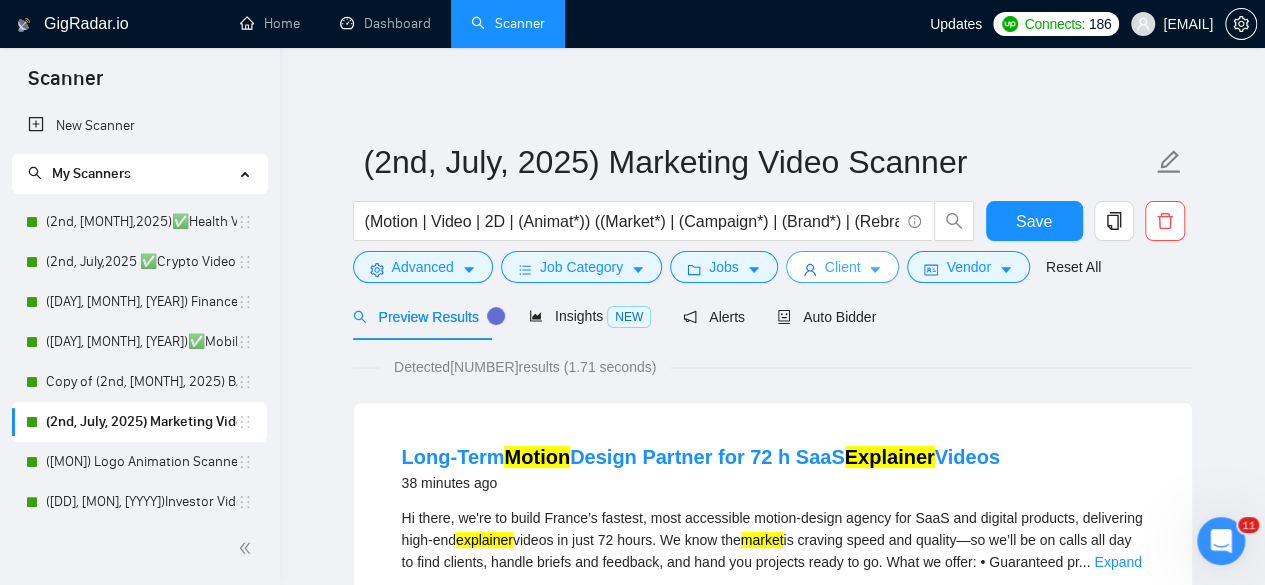 click 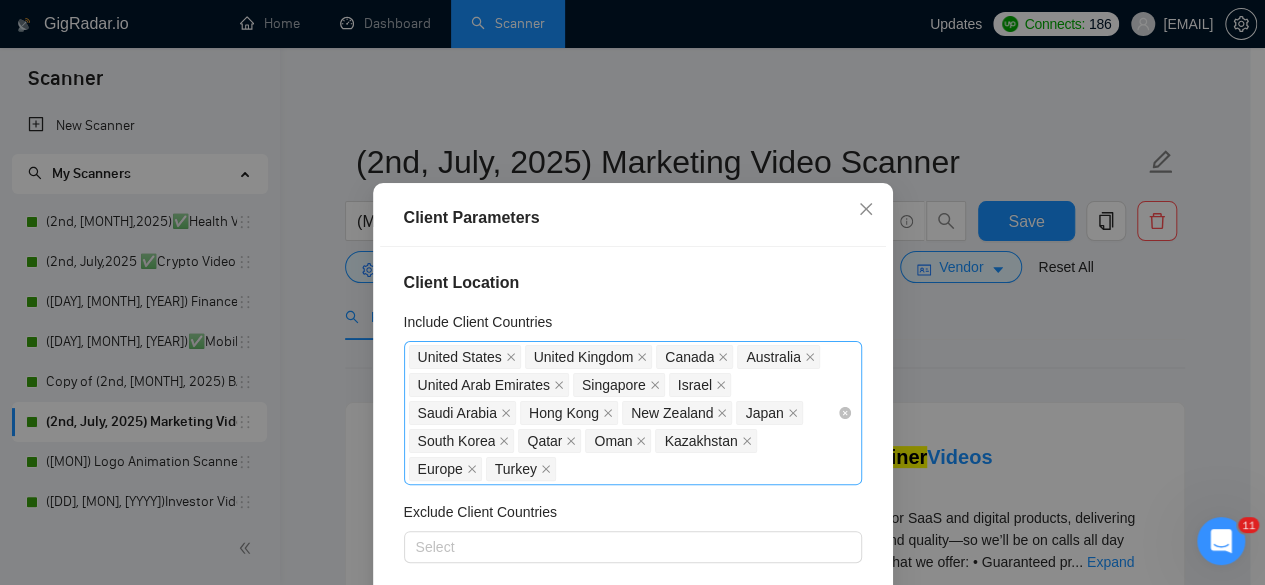 click on "[COUNTRY], [COUNTRY], [COUNTRY], [COUNTRY], [COUNTRY], [COUNTRY], [COUNTRY], [COUNTRY], [COUNTRY], [COUNTRY], [COUNTRY], [COUNTRY], [COUNTRY], [COUNTRY]" at bounding box center [623, 413] 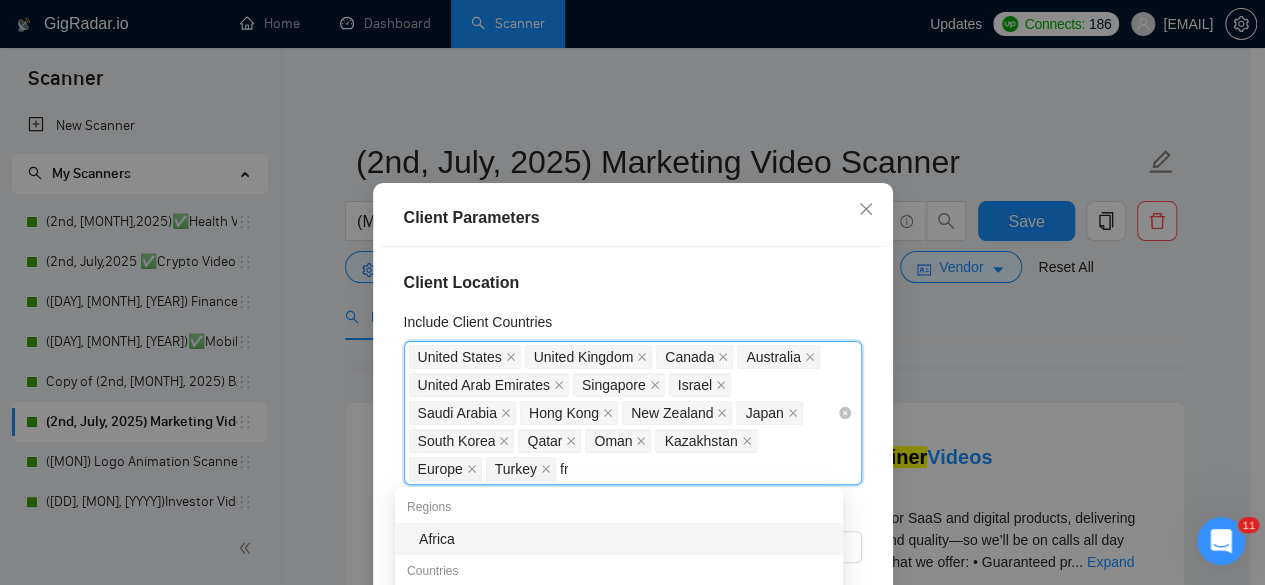 type on "fra" 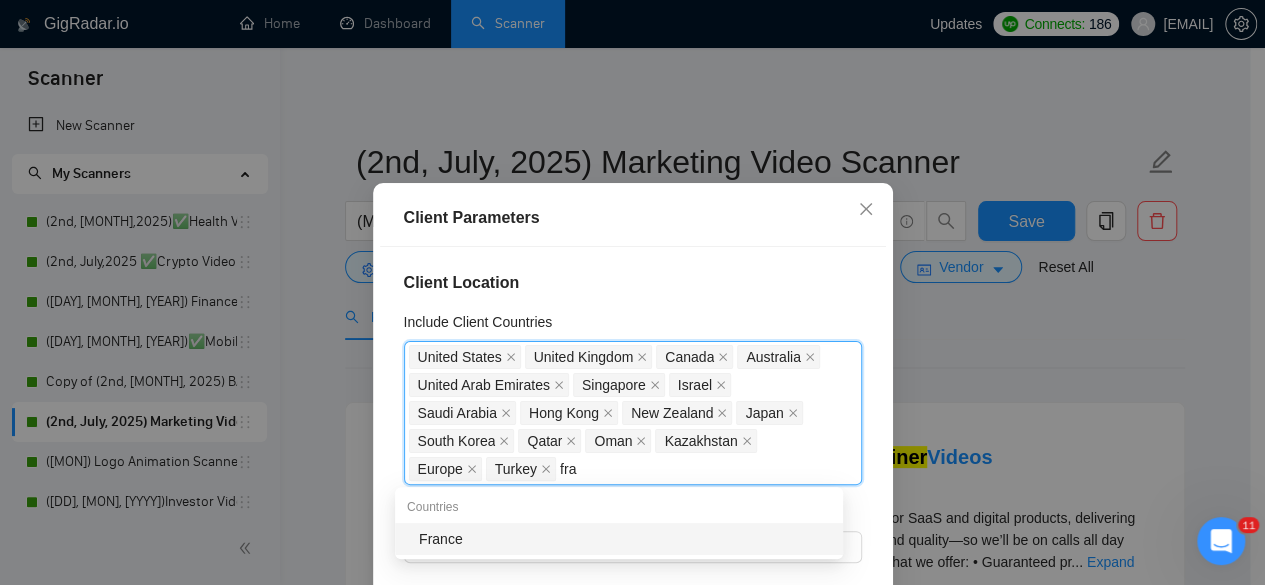 click on "France" at bounding box center [625, 539] 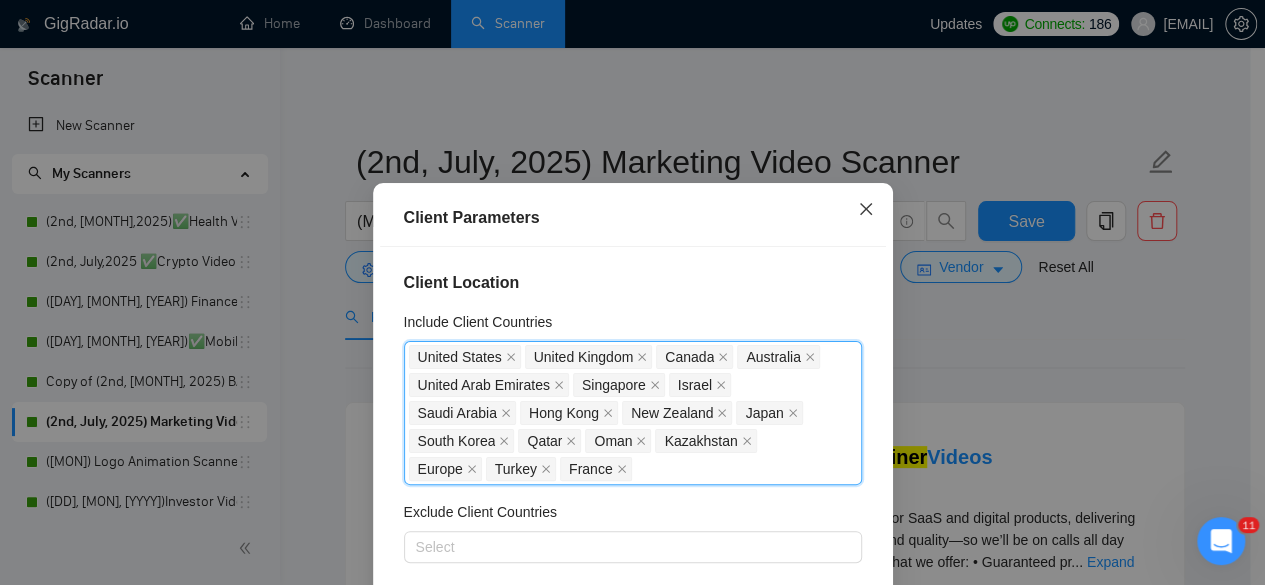 click 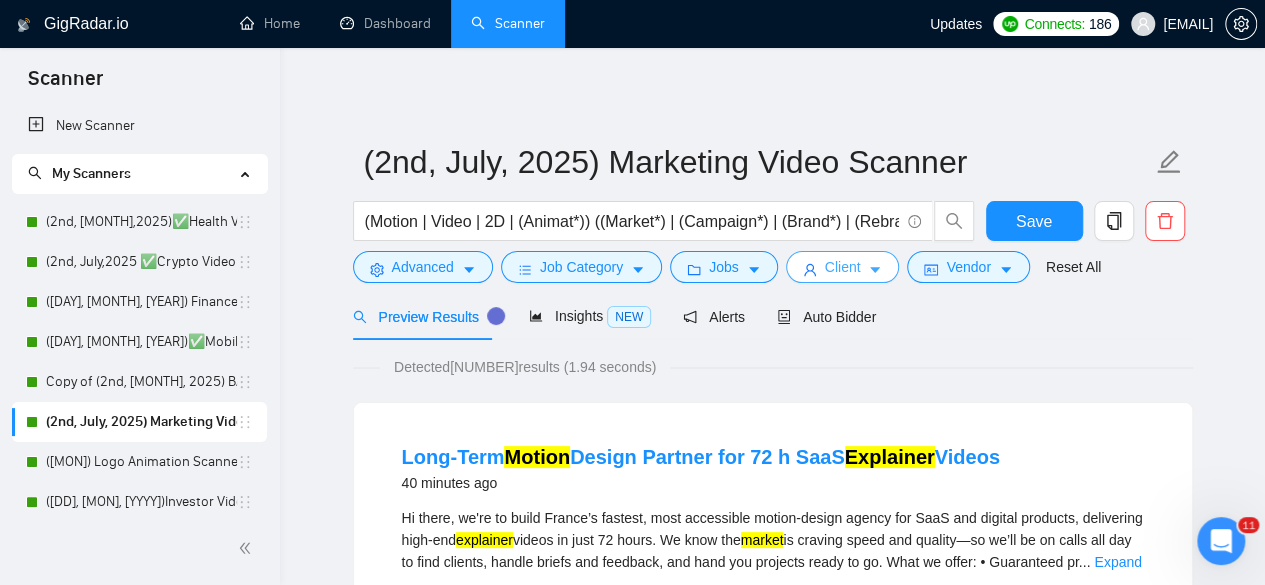 click 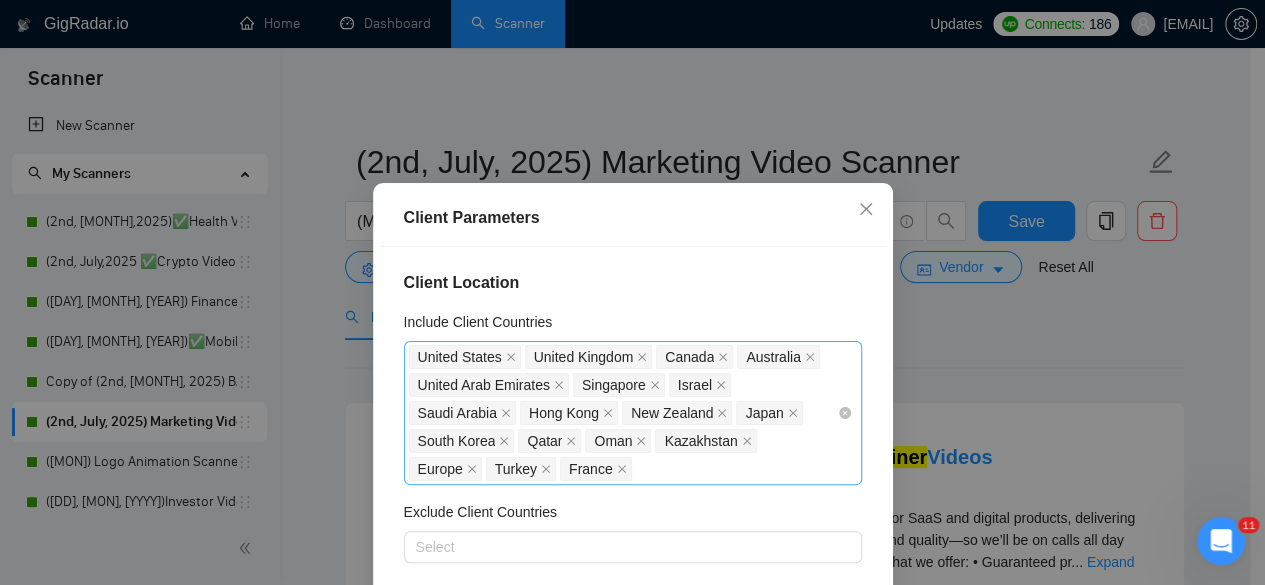 click on "[COUNTRY], [COUNTRY], [COUNTRY], [COUNTRY], [COUNTRY], [COUNTRY], [COUNTRY], [COUNTRY], [COUNTRY], [COUNTRY], [COUNTRY], [COUNTRY], [COUNTRY], [COUNTRY], [COUNTRY]" at bounding box center (623, 413) 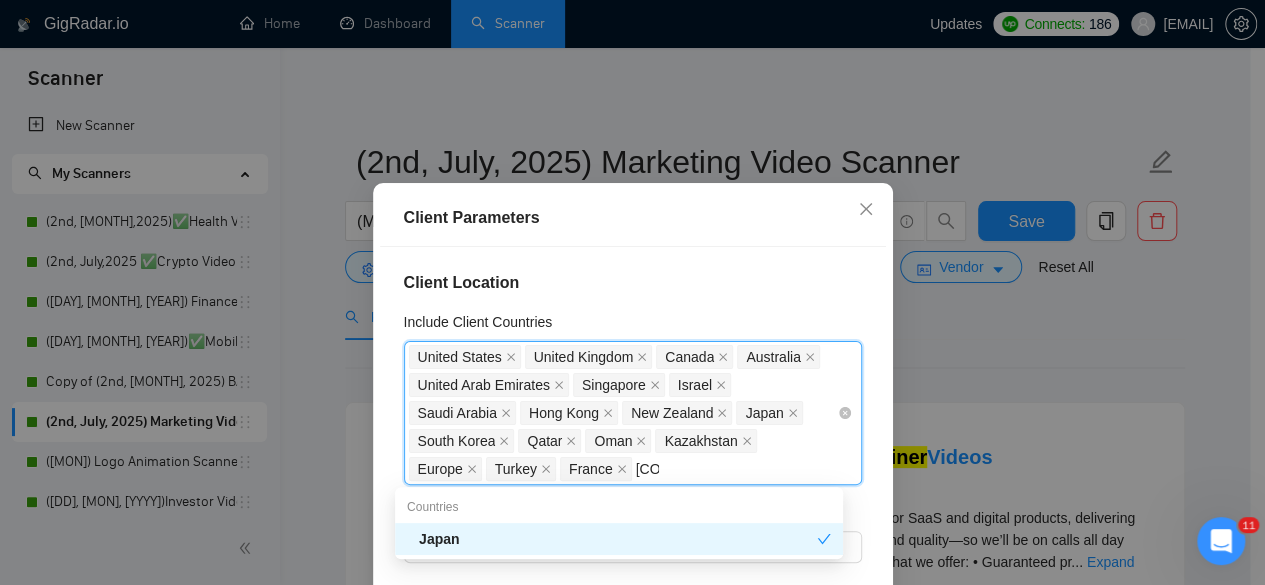 type on "[COUNTRY]" 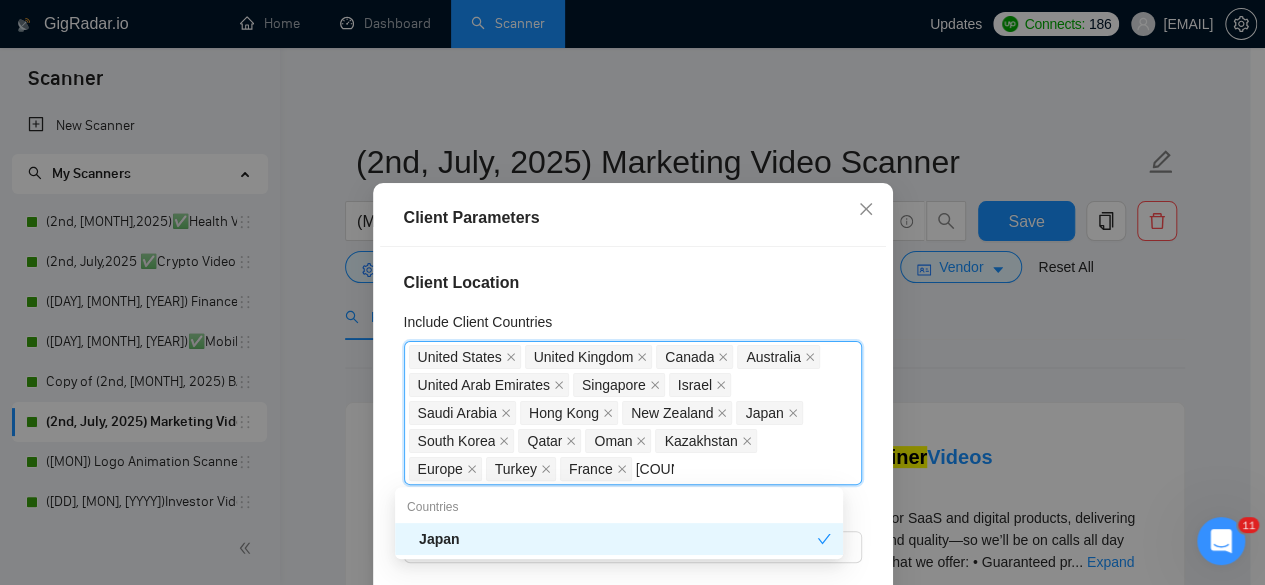 click on "Japan" at bounding box center (618, 539) 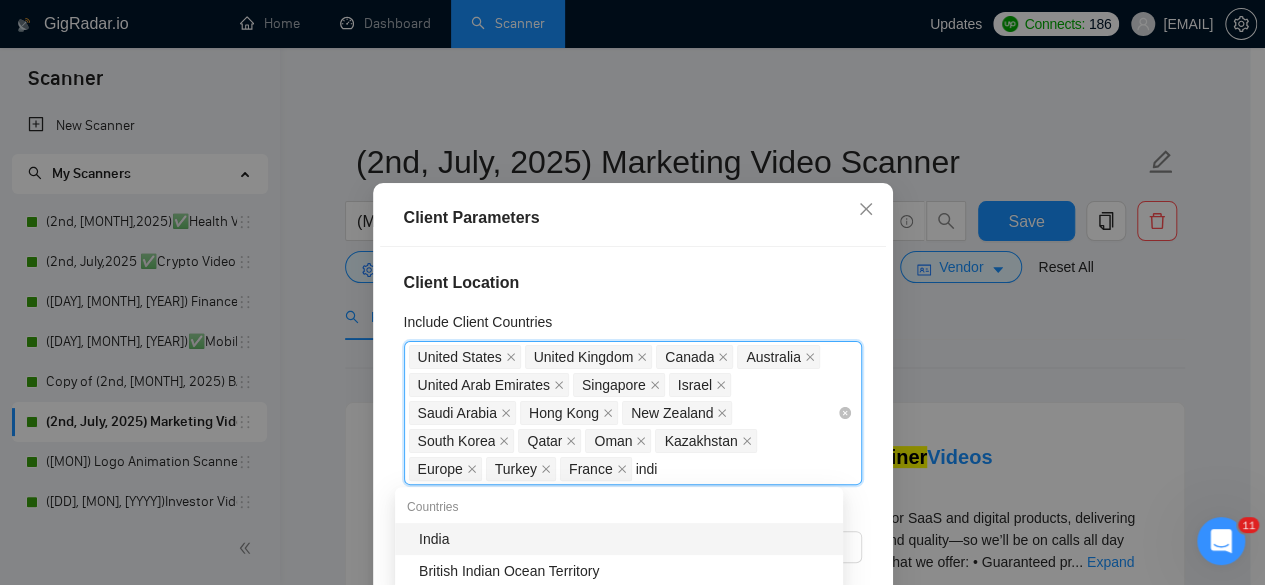 type on "[COUNTRY]" 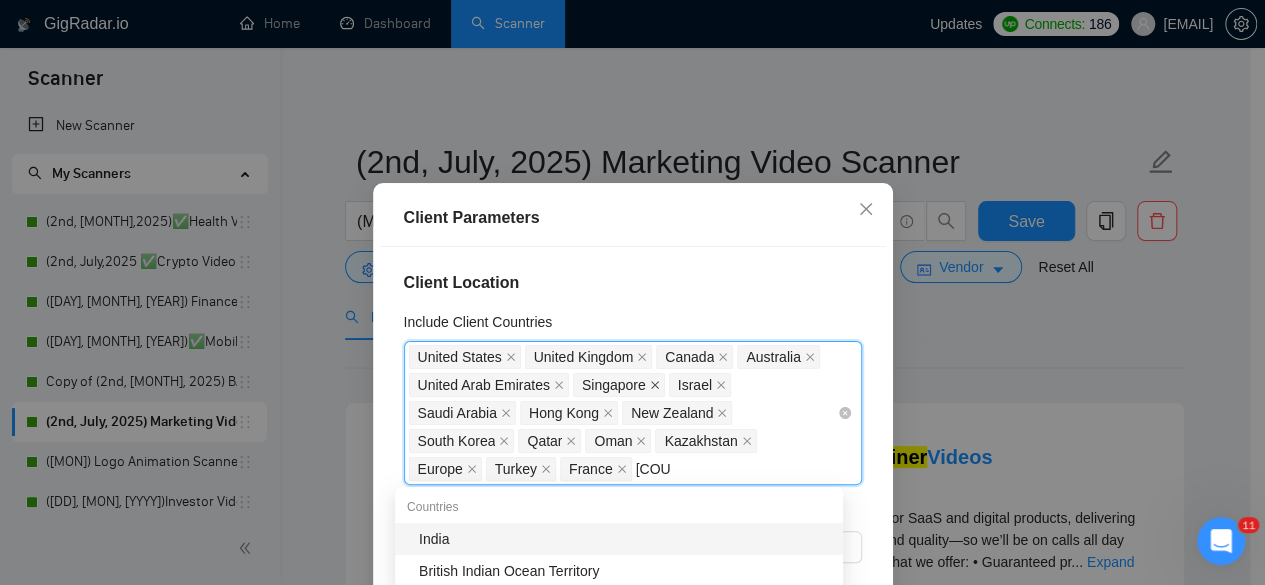 scroll, scrollTop: 200, scrollLeft: 0, axis: vertical 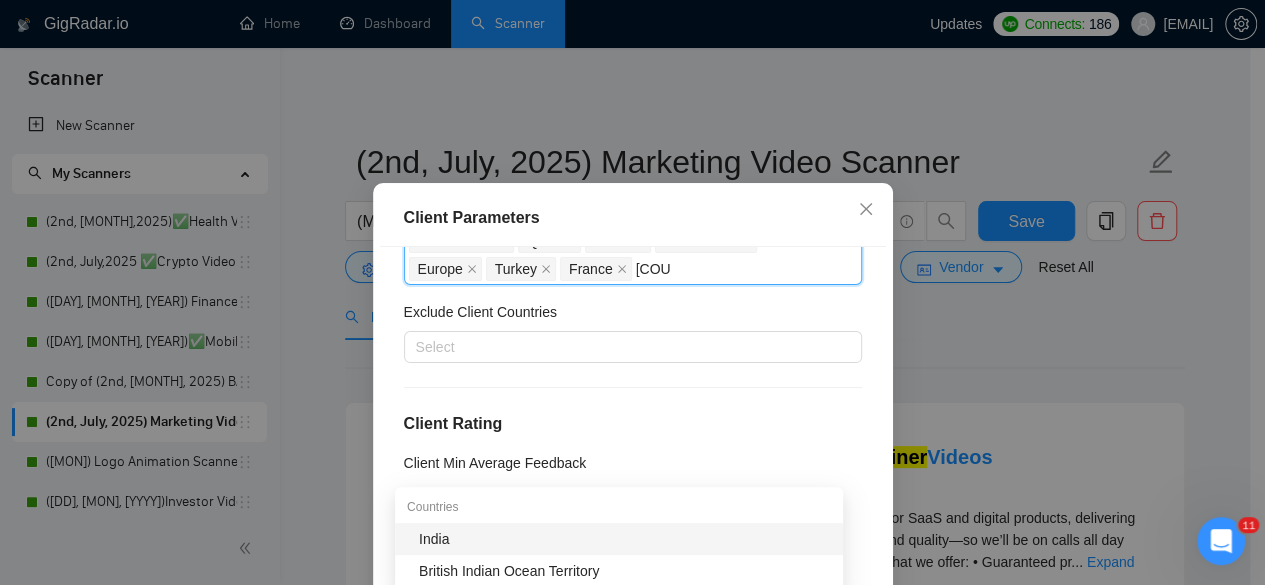 click on "India" at bounding box center [625, 539] 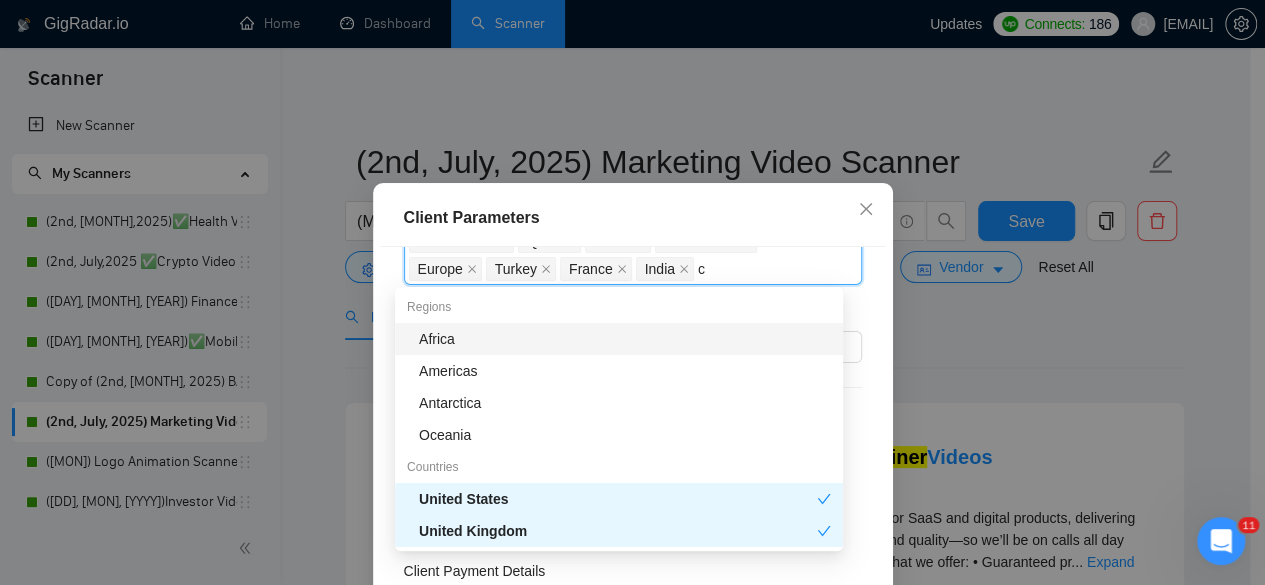 type on "ch" 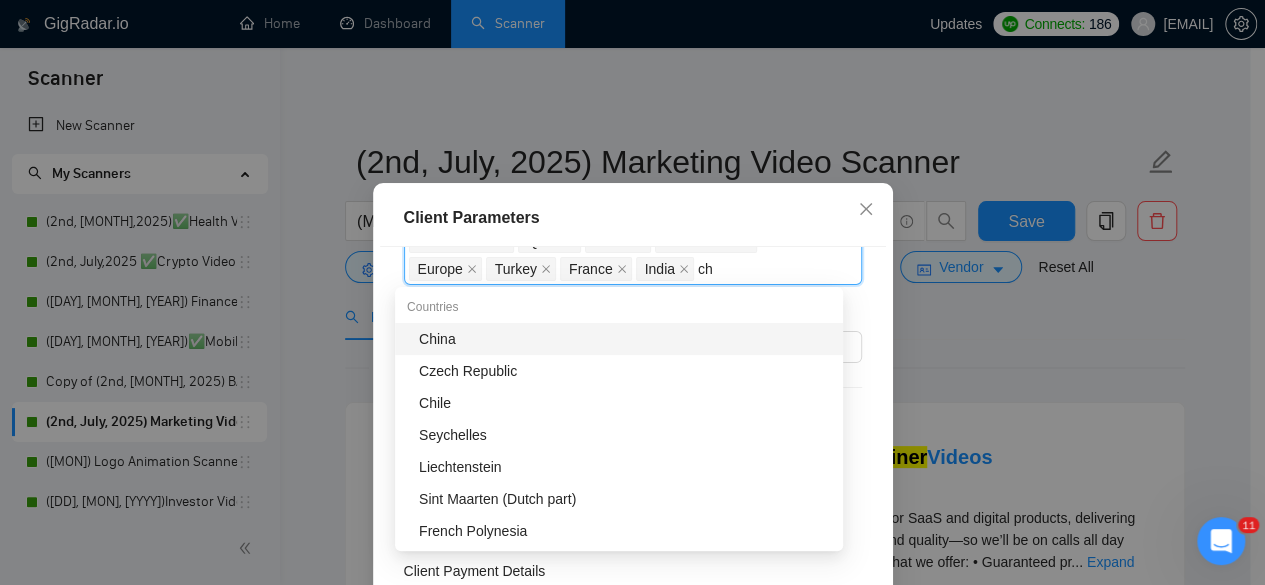 click on "China" at bounding box center [625, 339] 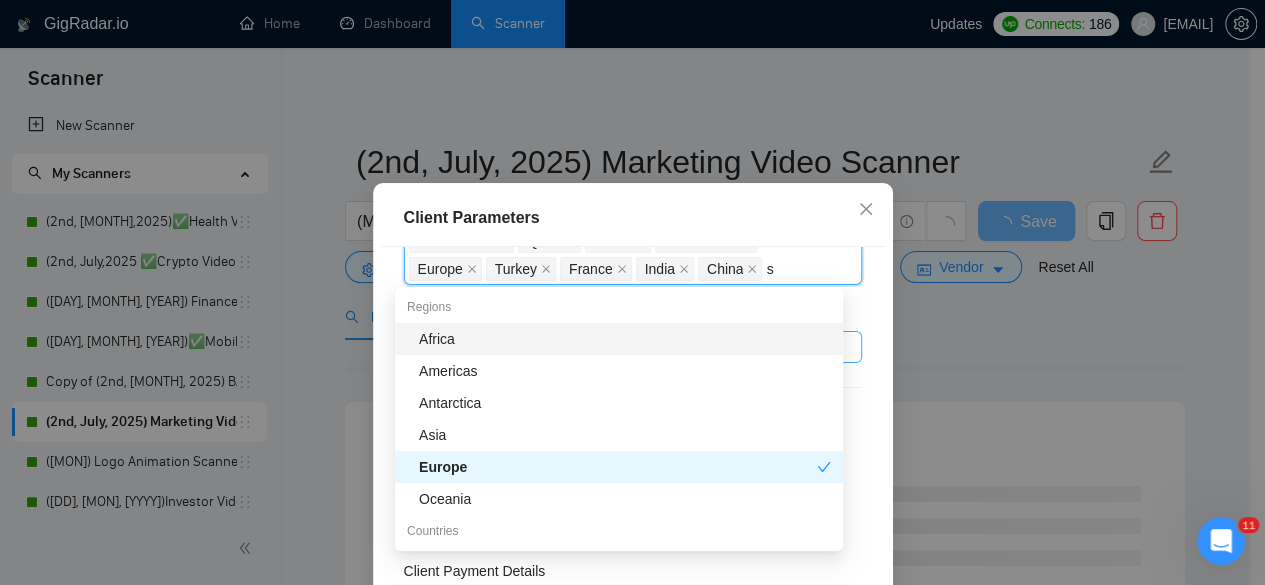 type on "so" 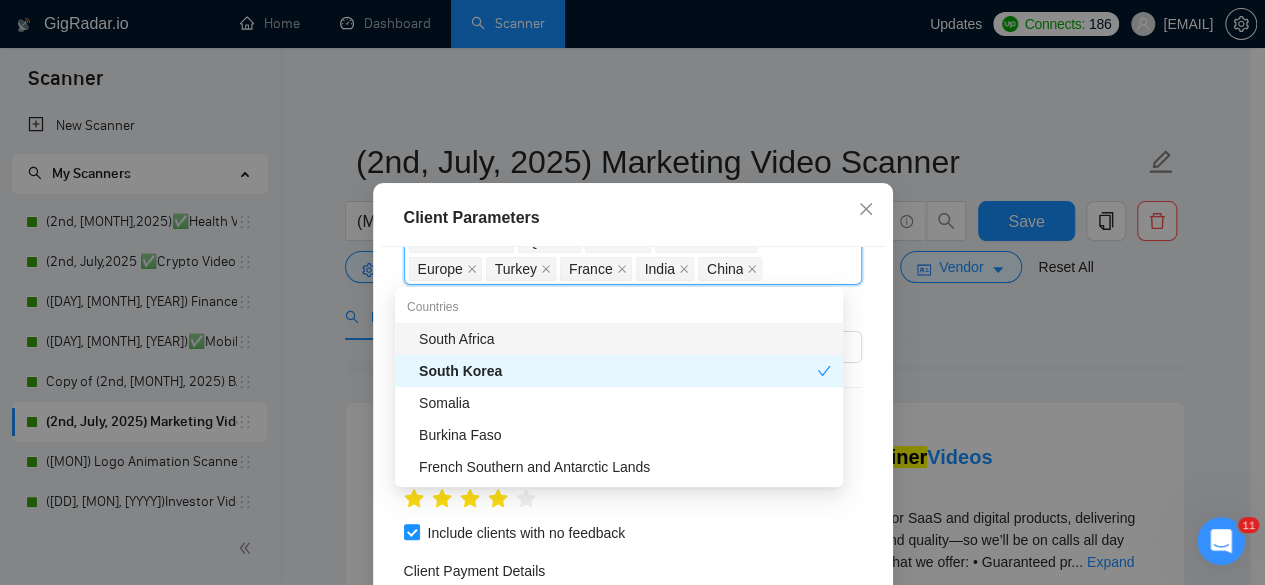click on "[COUNTRY] [COUNTRY] [COUNTRY] [COUNTRY] [COUNTRY] [COUNTRY] [COUNTRY] [COUNTRY] [COUNTRY] [COUNTRY] [COUNTRY] [COUNTRY] [COUNTRY] [COUNTRY] [COUNTRY] [COUNTRY] [COUNTRY] [COUNTRY] [COUNTRY] so" at bounding box center [623, 213] 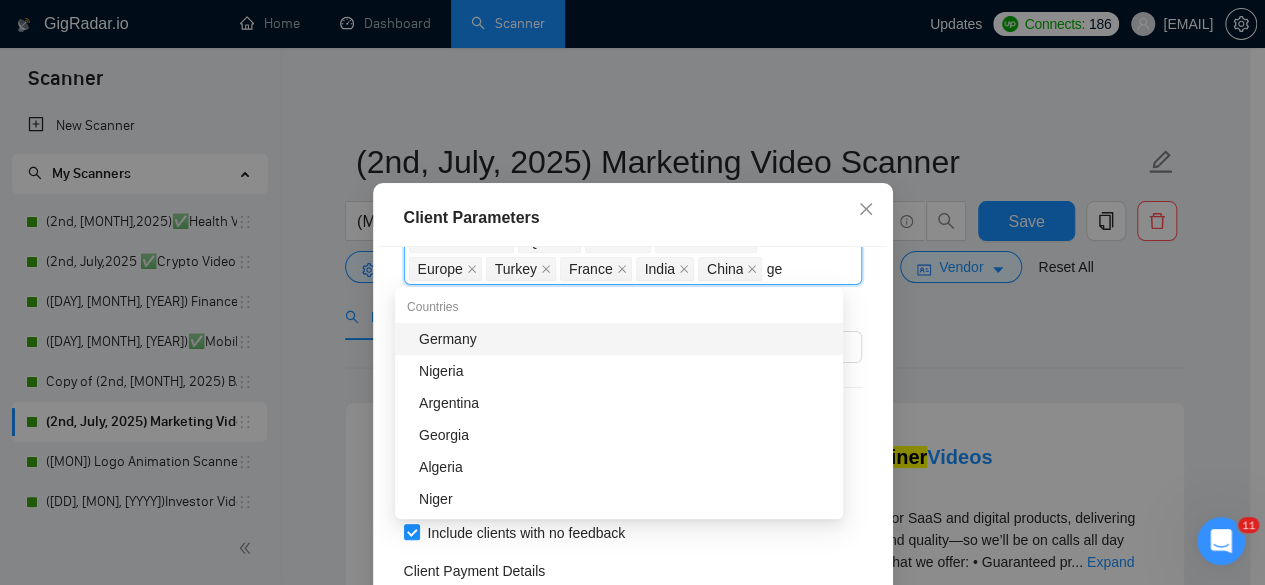 type on "ger" 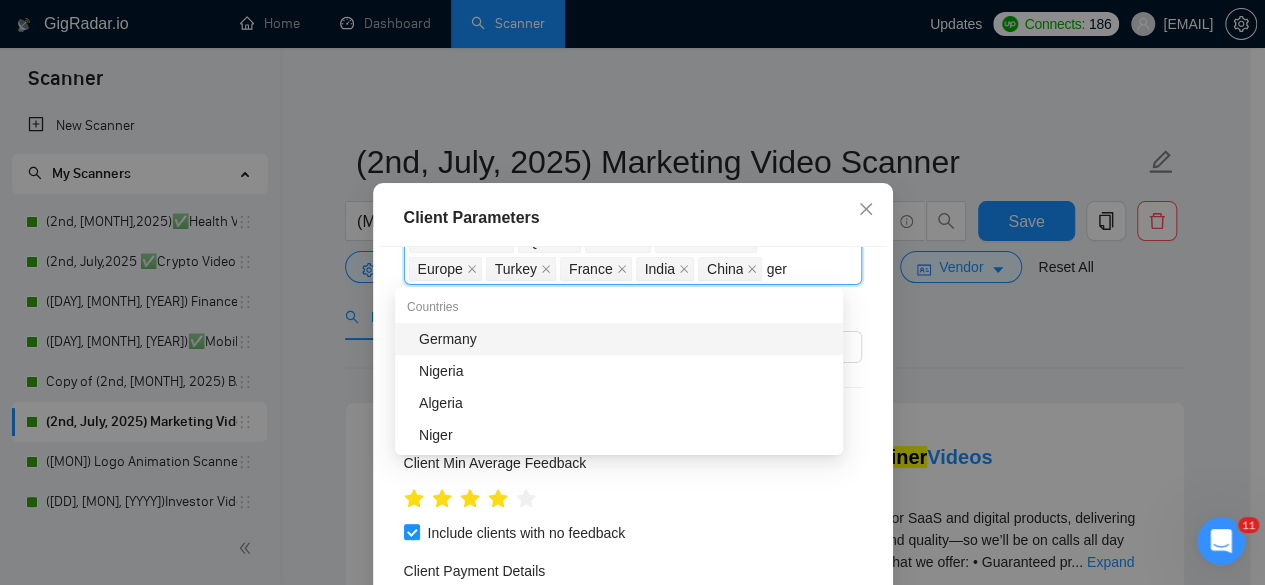 click on "Germany" at bounding box center (625, 339) 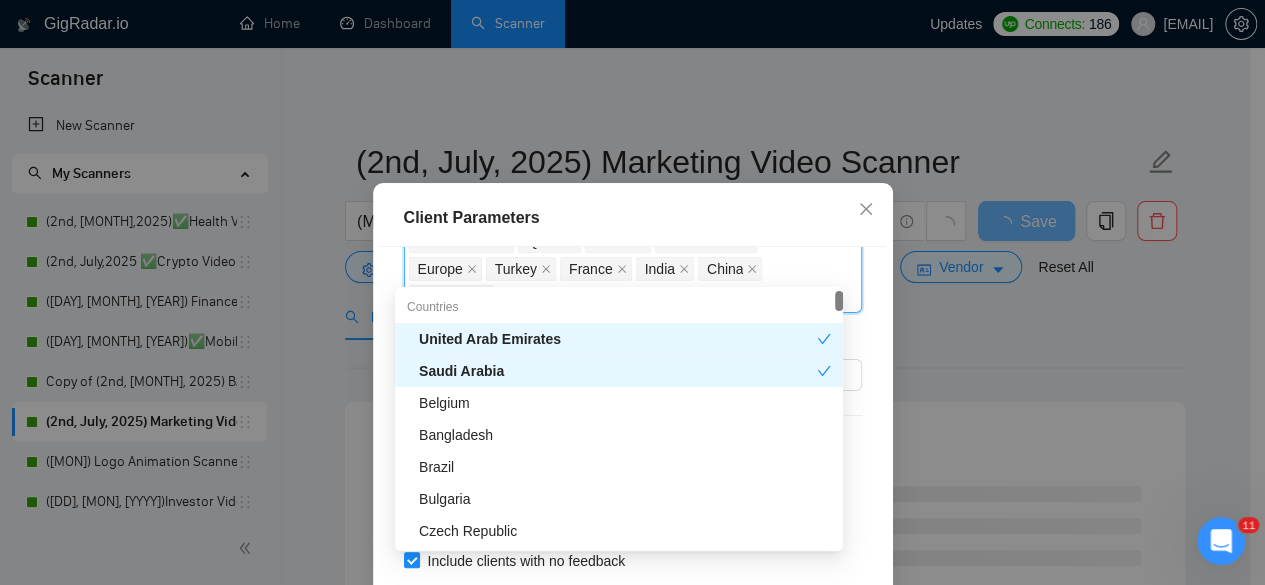 type on "br" 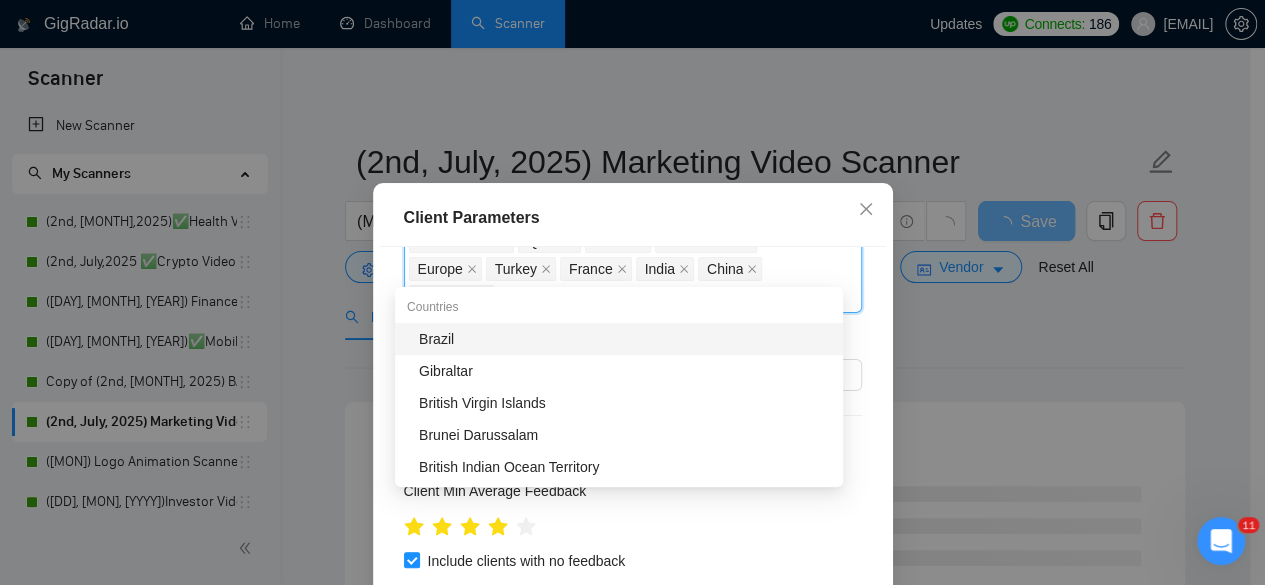 click on "Brazil" at bounding box center (625, 339) 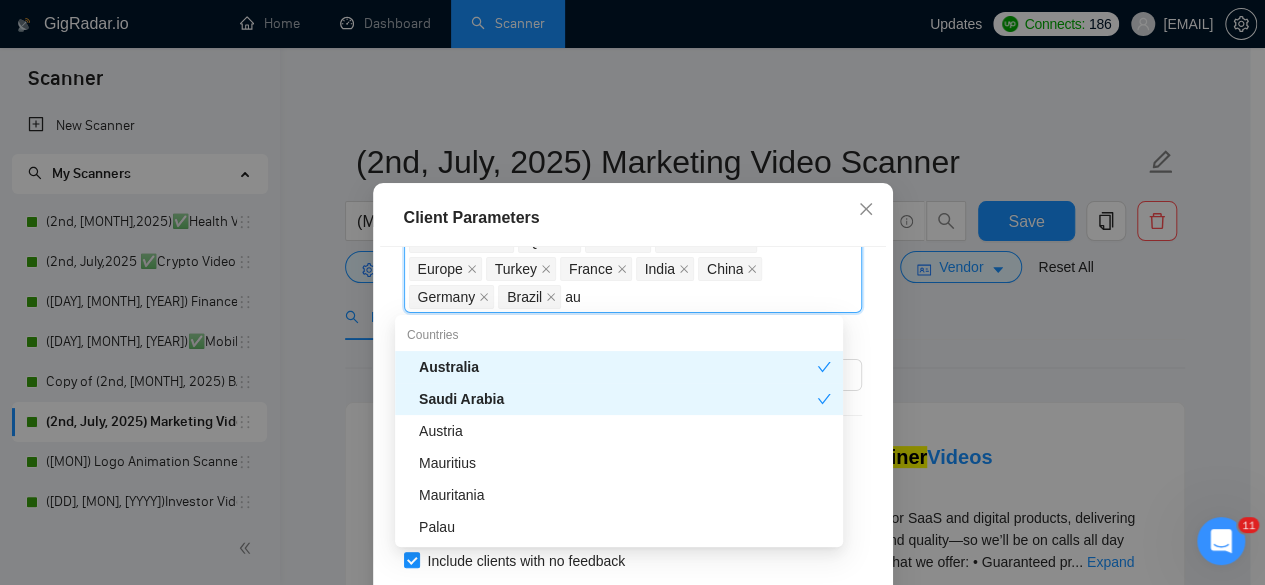 type on "a" 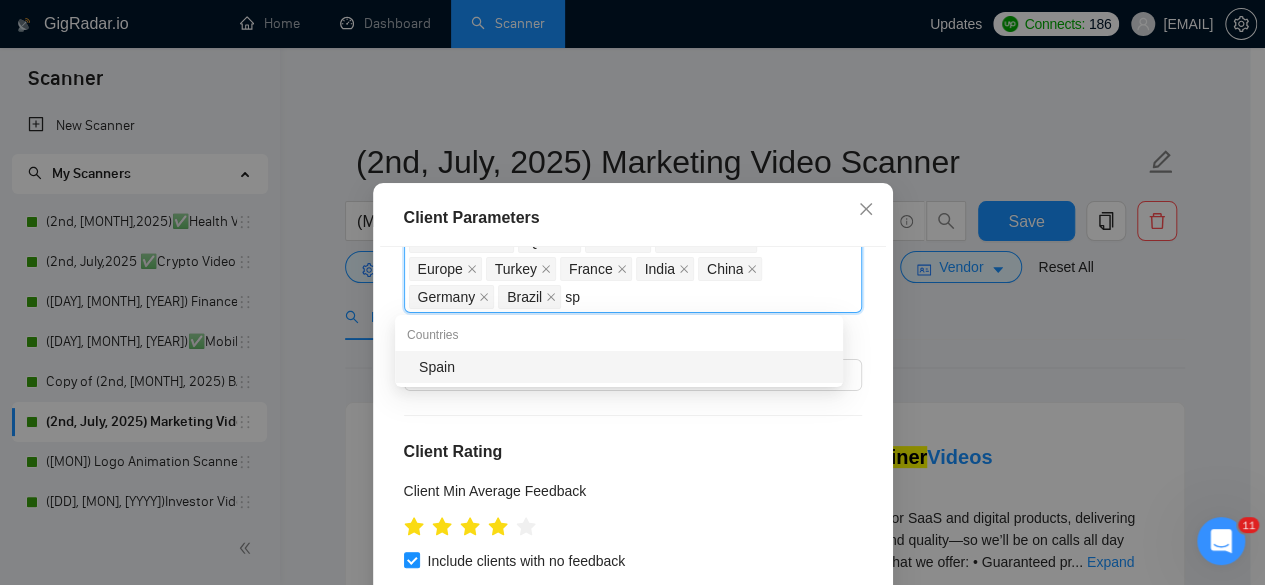 type on "spa" 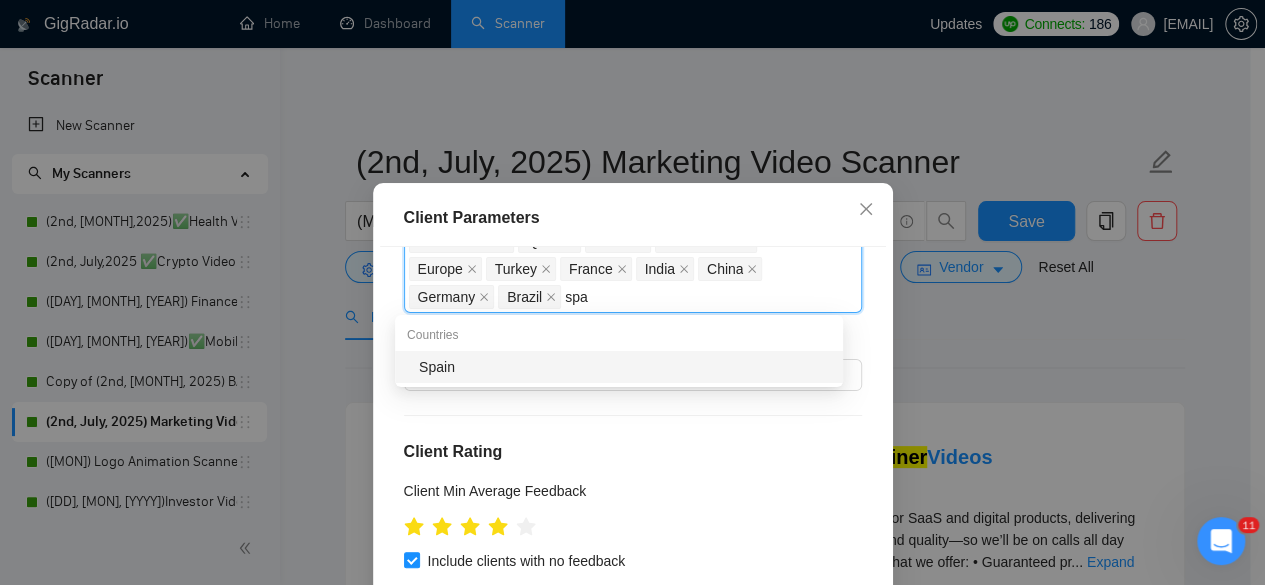 click on "Spain" at bounding box center (625, 367) 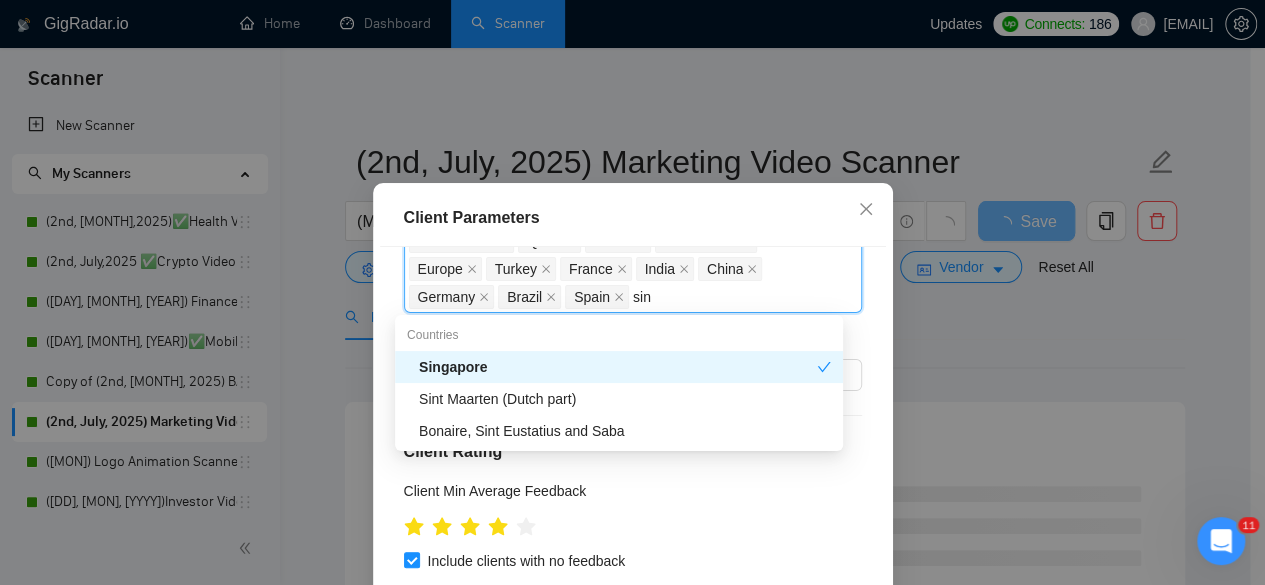 type on "sing" 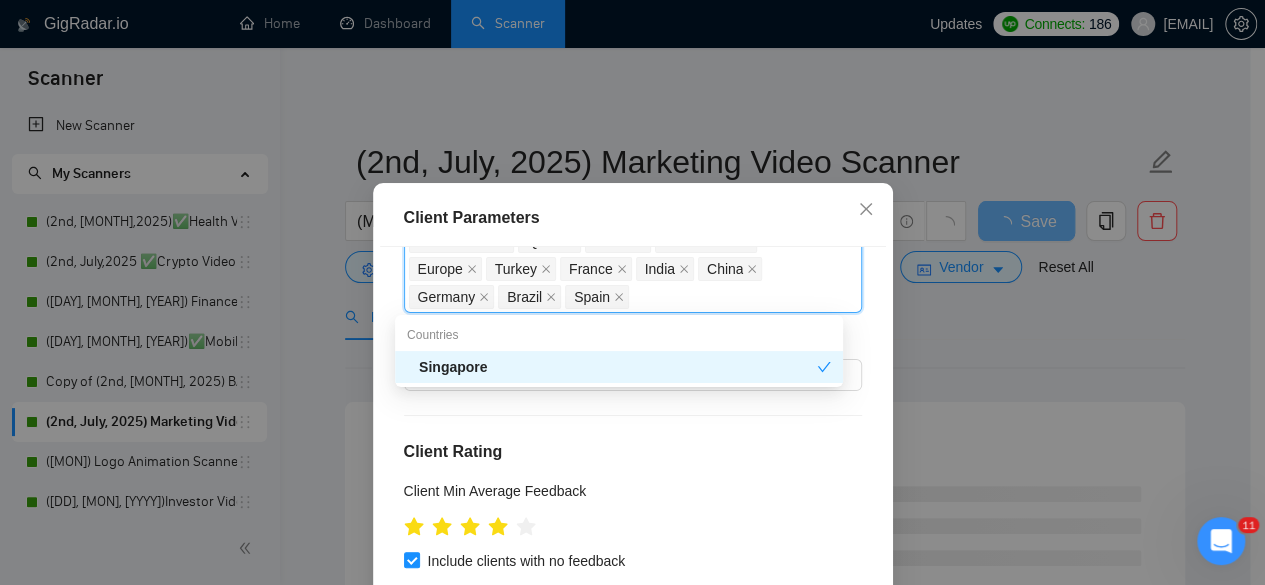 click on "[COUNTRY] [COUNTRY] [COUNTRY] [COUNTRY] [COUNTRY] [COUNTRY] [COUNTRY] [COUNTRY] [COUNTRY] [COUNTRY] [COUNTRY] [COUNTRY] [COUNTRY] [COUNTRY] [COUNTRY] [COUNTRY] [COUNTRY] [COUNTRY] [COUNTRY] [COUNTRY] [COUNTRY] [COUNTRY] [COUNTRY] [COUNTRY] [COUNTRY] [COUNTRY] [COUNTRY] [COUNTRY]" at bounding box center (623, 227) 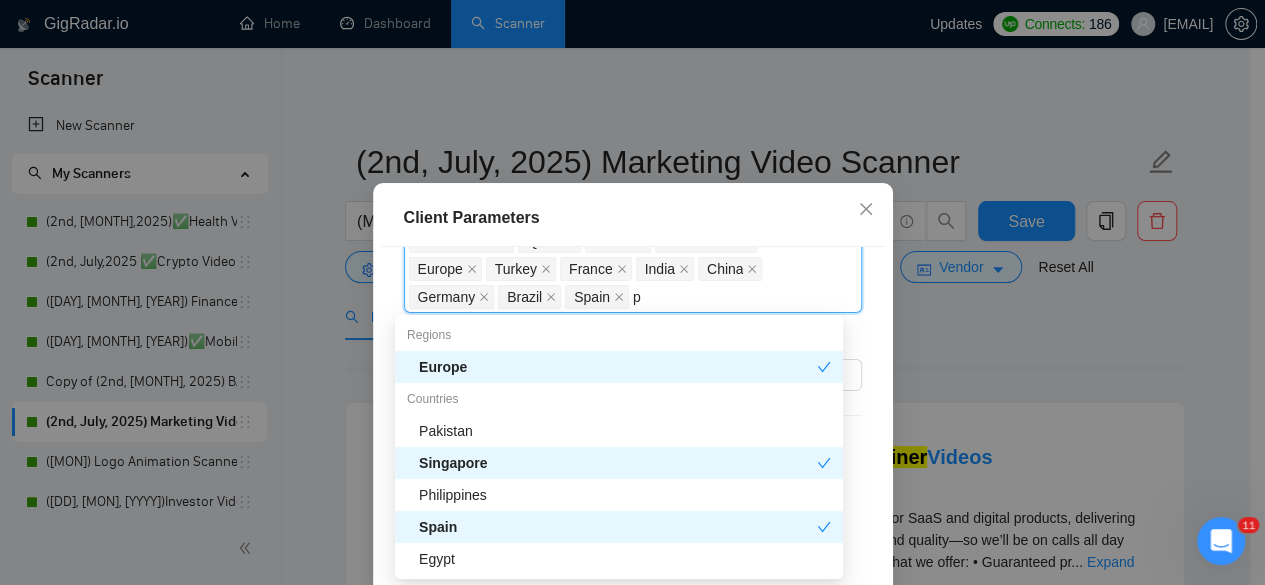 type on "ph" 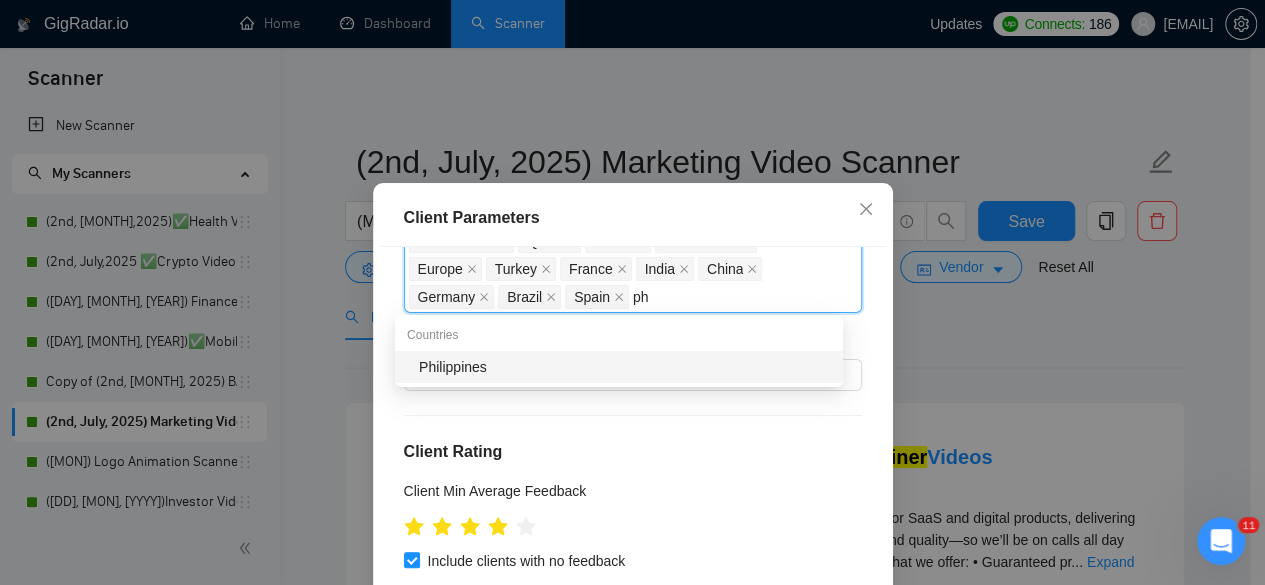 click on "Philippines" at bounding box center [625, 367] 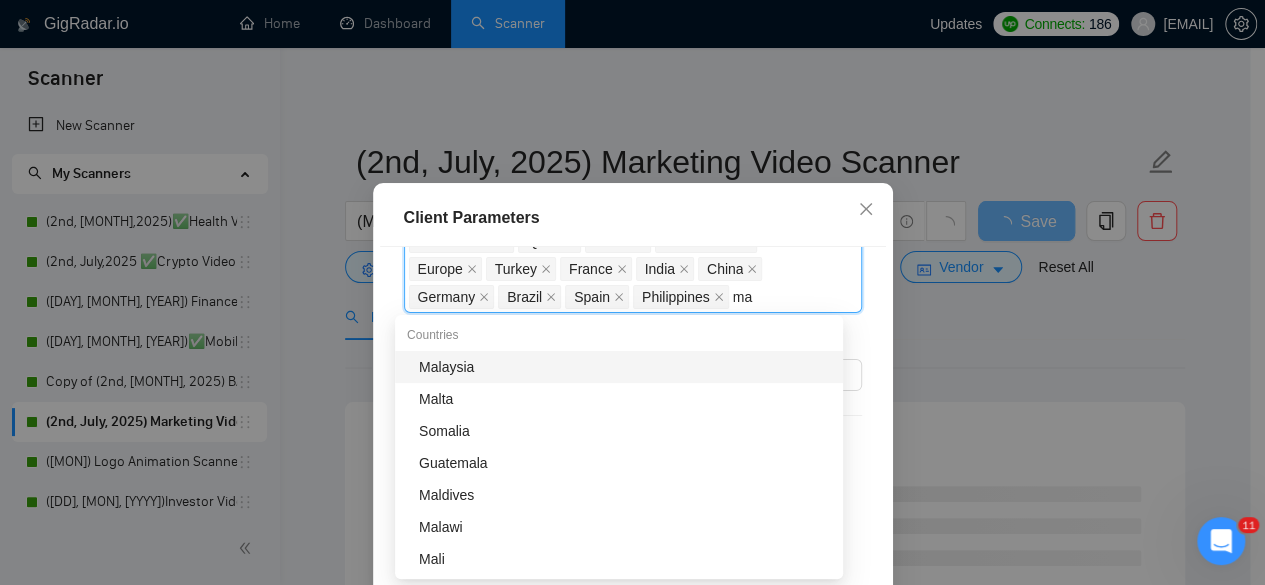 type on "mal" 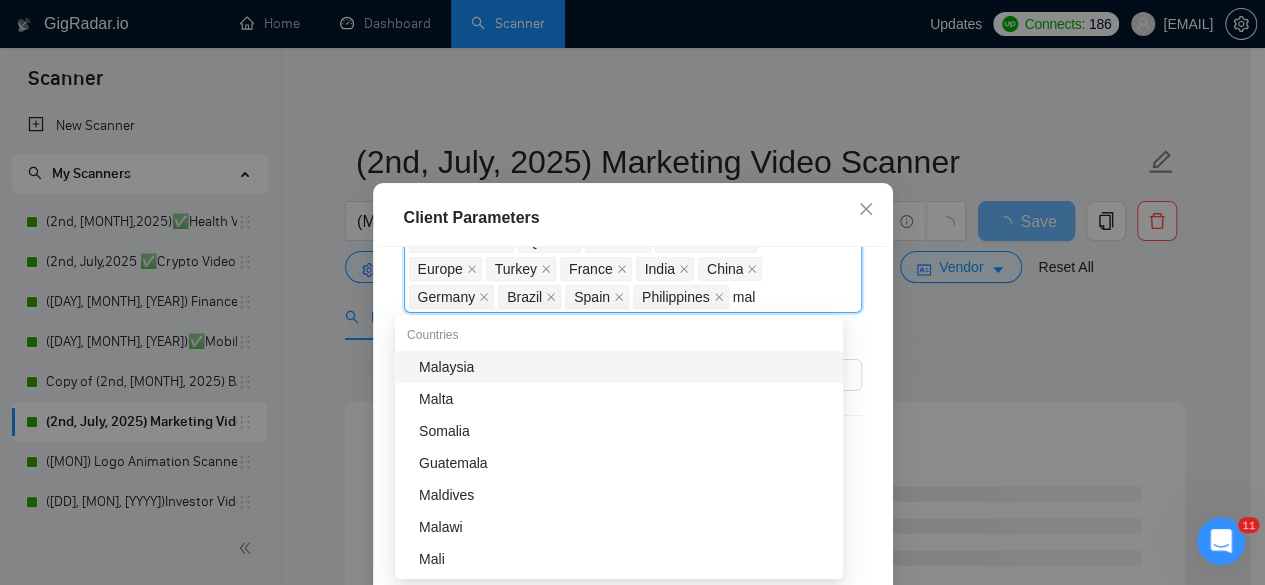 click on "Malaysia" at bounding box center [625, 367] 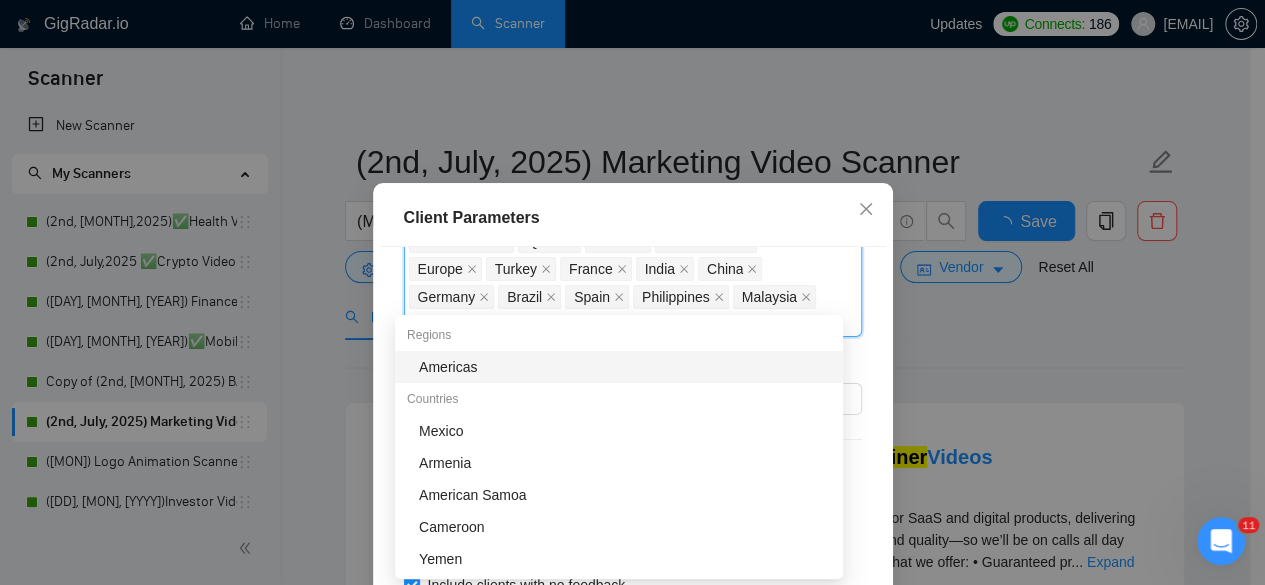 type on "mex" 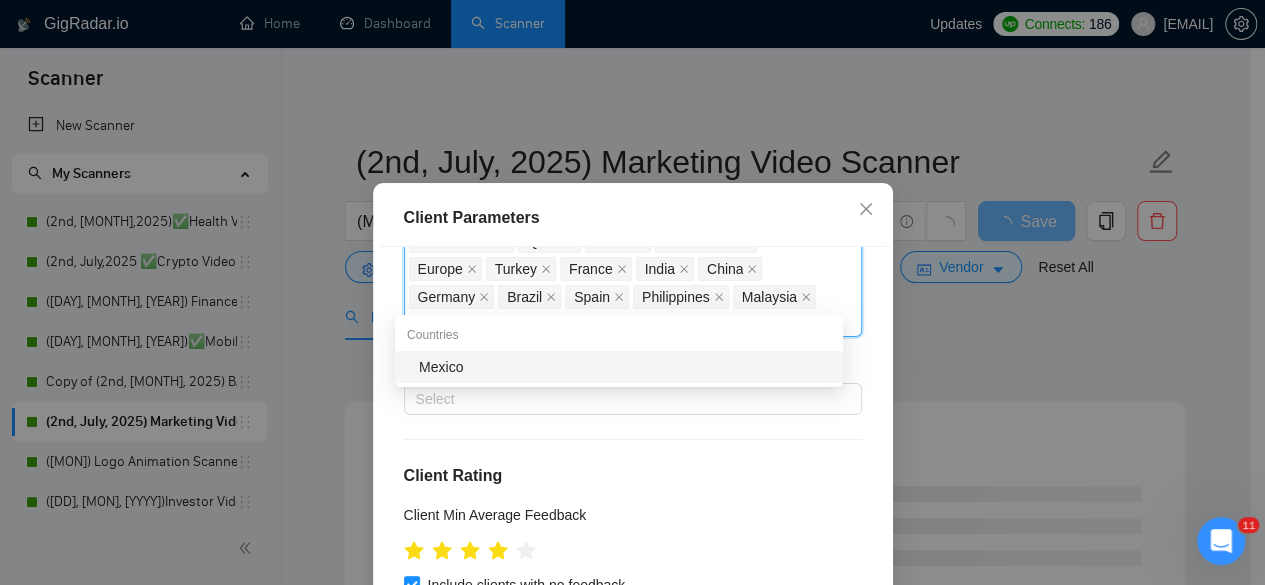 click on "Mexico" at bounding box center [625, 367] 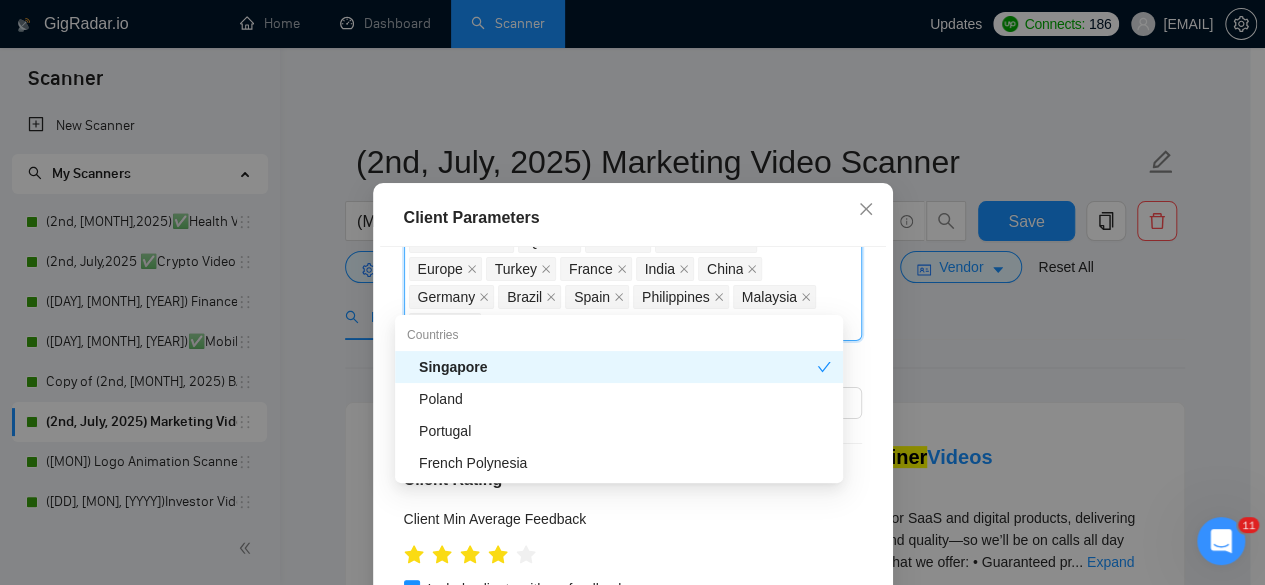 type on "pol" 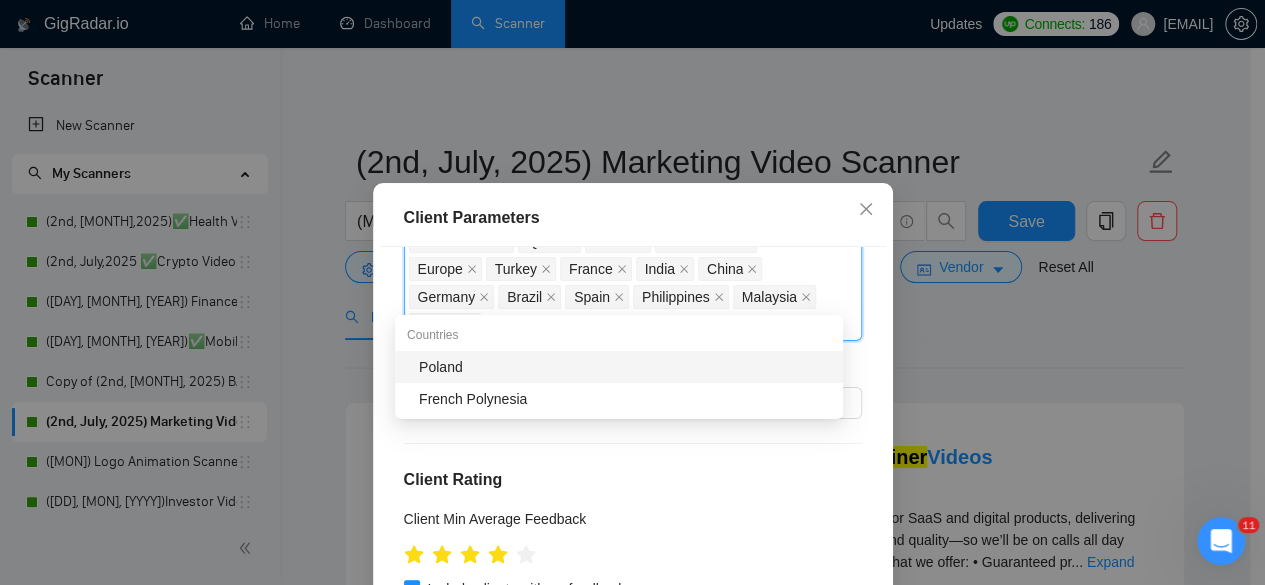 click on "Poland" at bounding box center [625, 367] 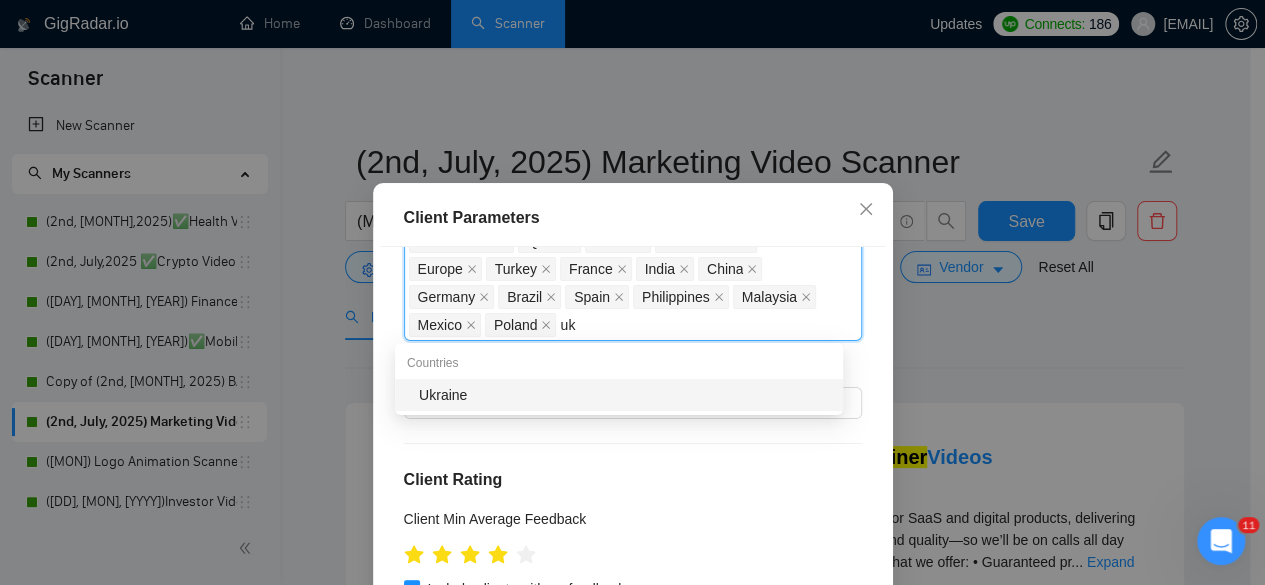 type on "ukr" 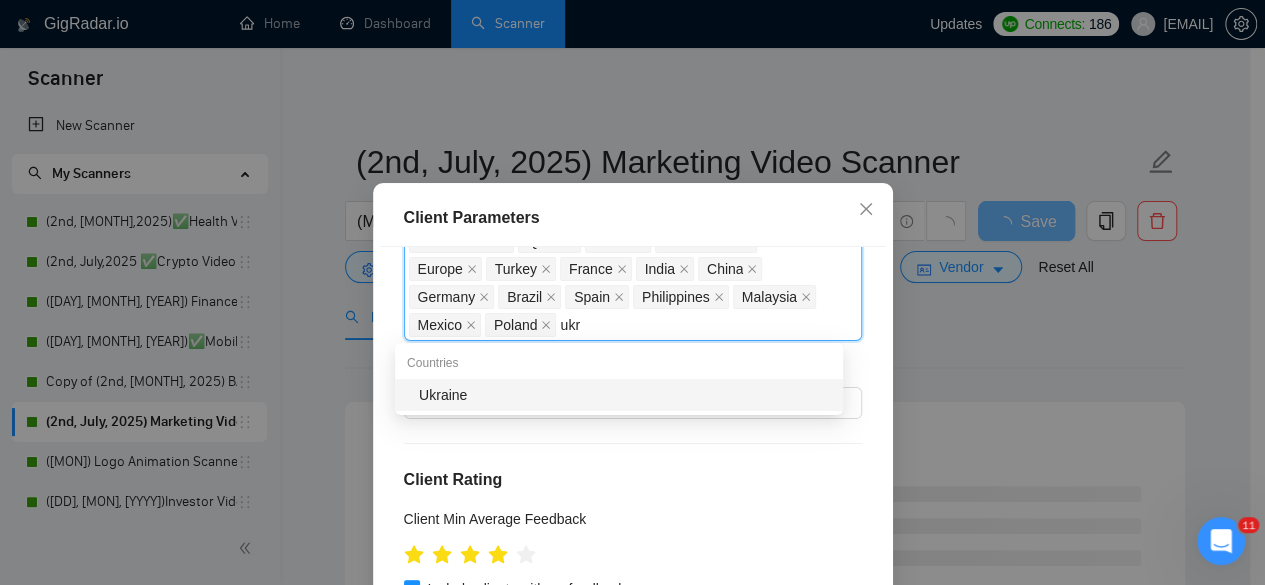 click on "Ukraine" at bounding box center [625, 395] 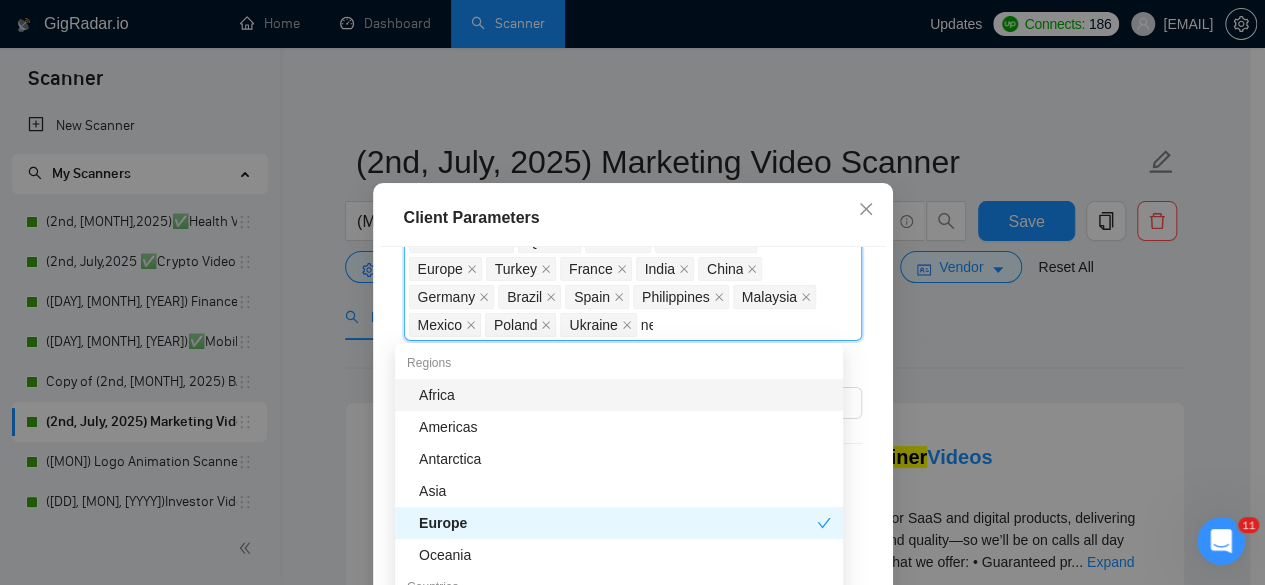 type on "new" 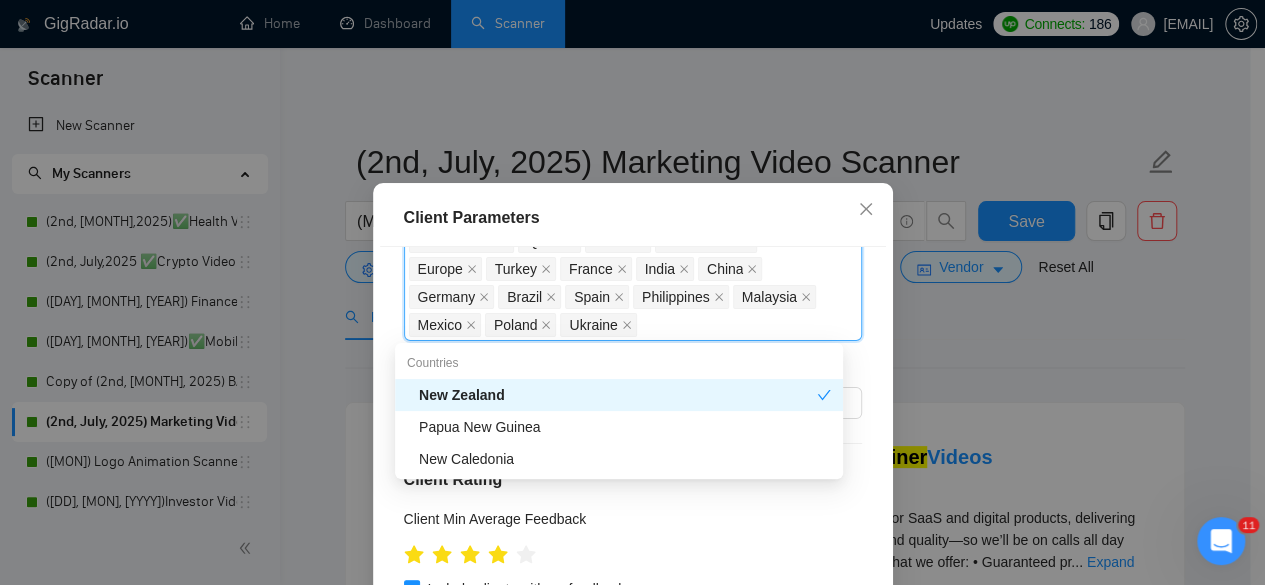 click on "[COUNTRY], [COUNTRY], [COUNTRY], [COUNTRY], [COUNTRY], [COUNTRY], [COUNTRY], [COUNTRY], [COUNTRY], [COUNTRY], [COUNTRY], [COUNTRY], [COUNTRY], [COUNTRY], [COUNTRY], [COUNTRY], [COUNTRY], [COUNTRY], [COUNTRY], [COUNTRY], [COUNTRY], [COUNTRY], [COUNTRY], [COUNTRY], [COUNTRY], [COUNTRY], [COUNTRY], [COUNTRY], [COUNTRY], [COUNTRY], [COUNTRY]" at bounding box center [623, 241] 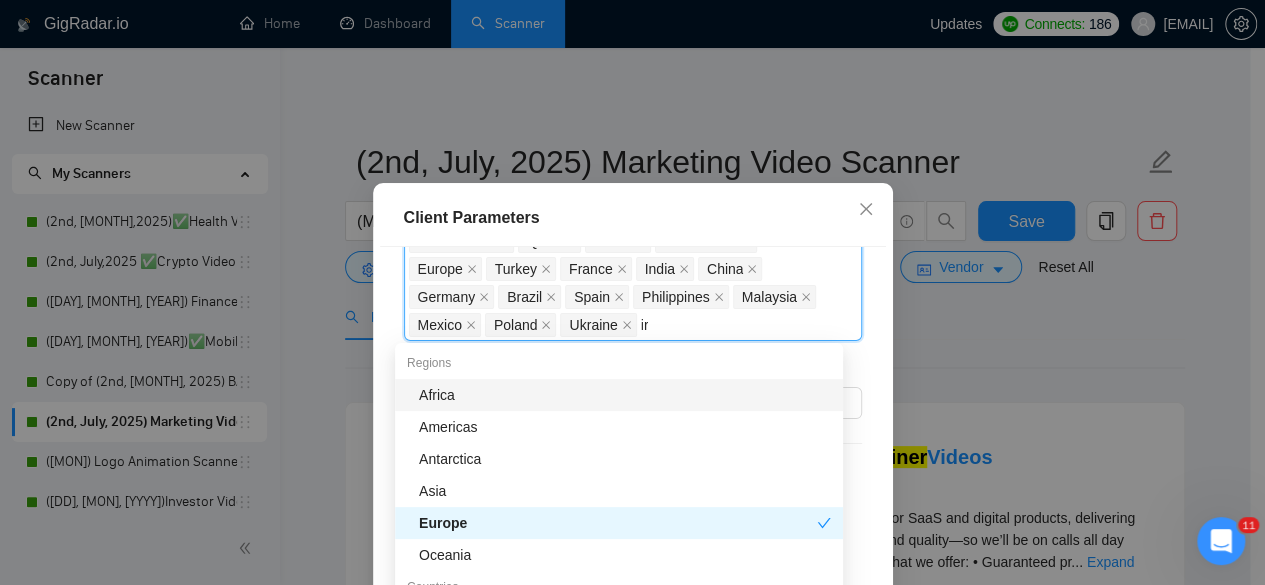 type on "ire" 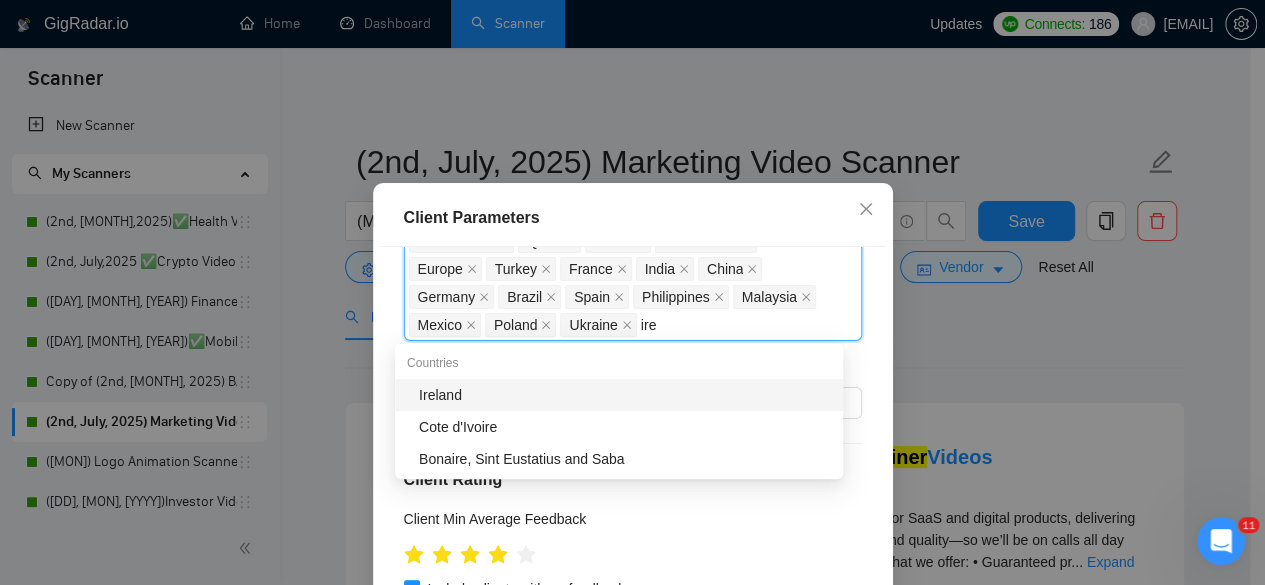 click on "Ireland" at bounding box center [625, 395] 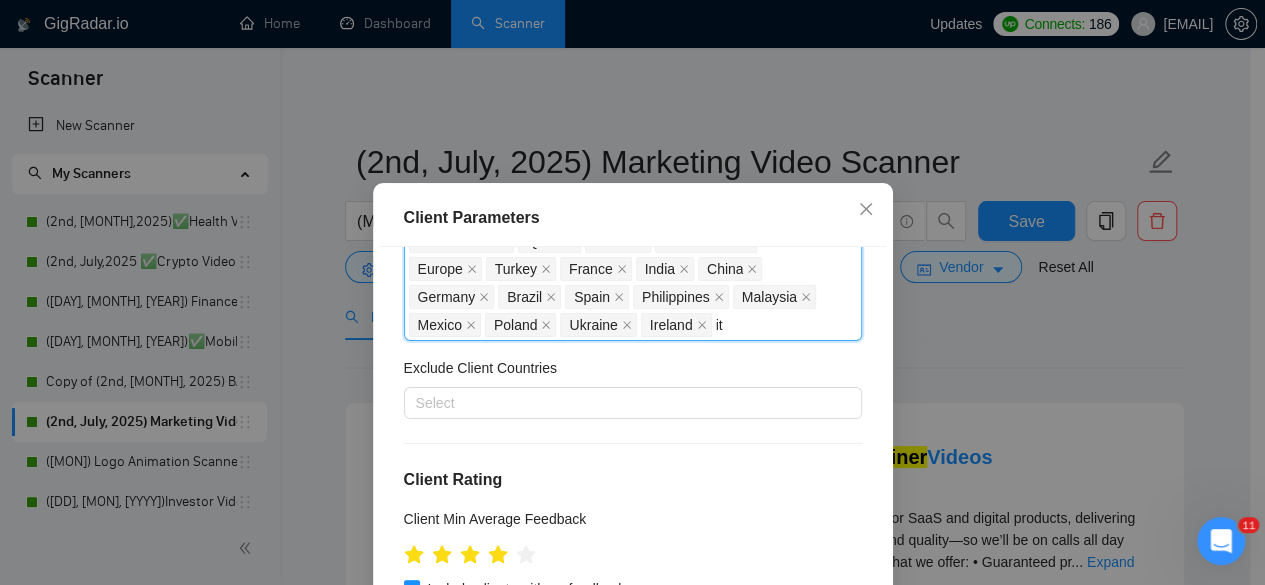 type on "ita" 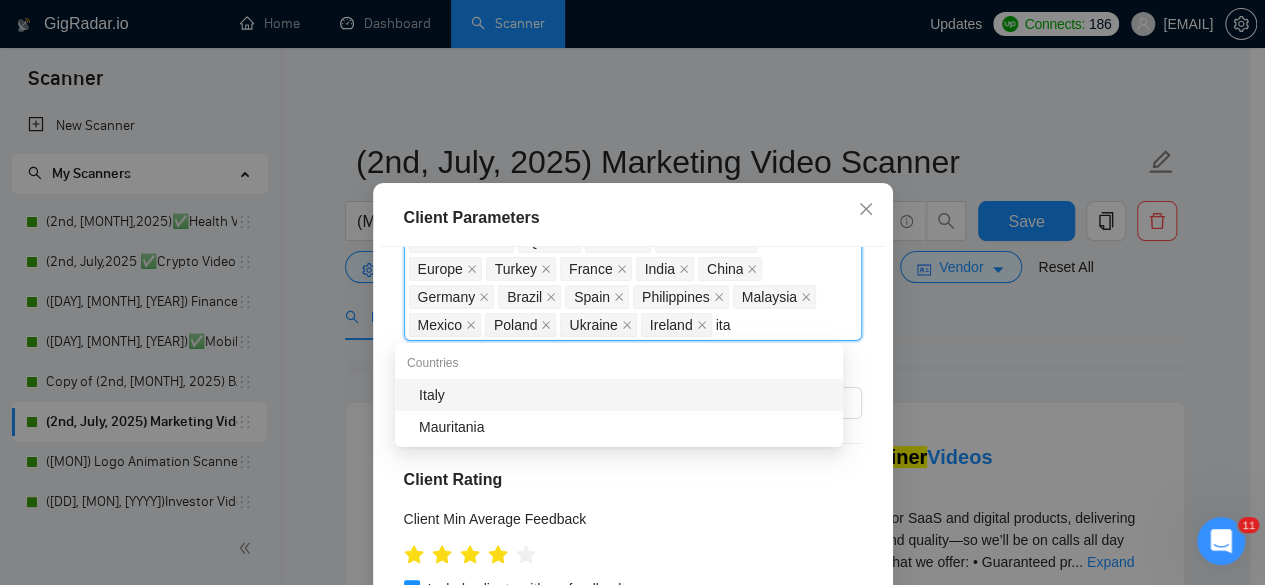 click on "Italy" at bounding box center [625, 395] 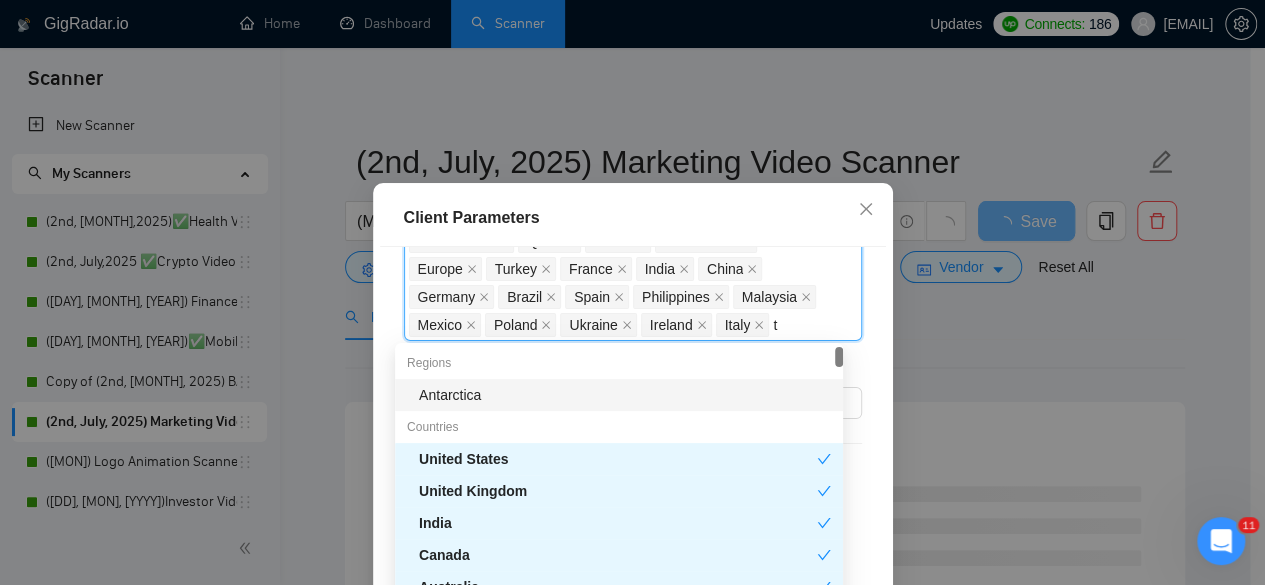 type on "tu" 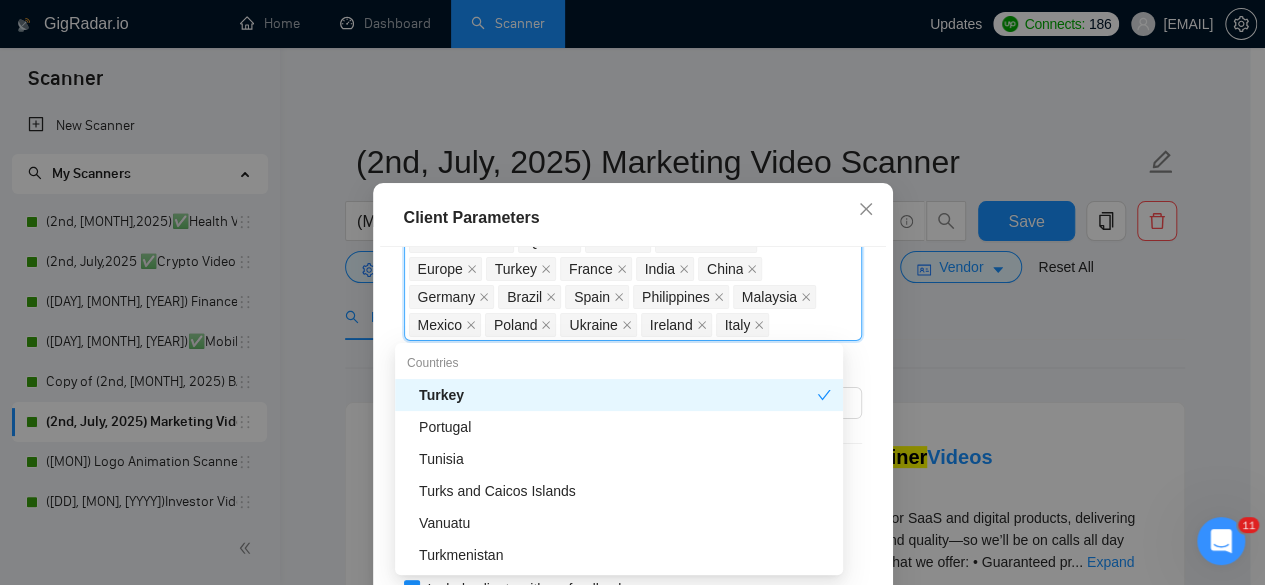 click on "[COUNTRY] [COUNTRY] [COUNTRY] [COUNTRY] [COUNTRY] [COUNTRY] [COUNTRY] [COUNTRY] [COUNTRY] [COUNTRY] [COUNTRY] [COUNTRY] [COUNTRY] [COUNTRY] [COUNTRY] [COUNTRY] [COUNTRY] [COUNTRY] [COUNTRY] [COUNTRY] [COUNTRY] [COUNTRY] [COUNTRY] [COUNTRY] [COUNTRY] [COUNTRY] [COUNTRY] [COUNTRY] [COUNTRY] [COUNTRY]" at bounding box center [623, 241] 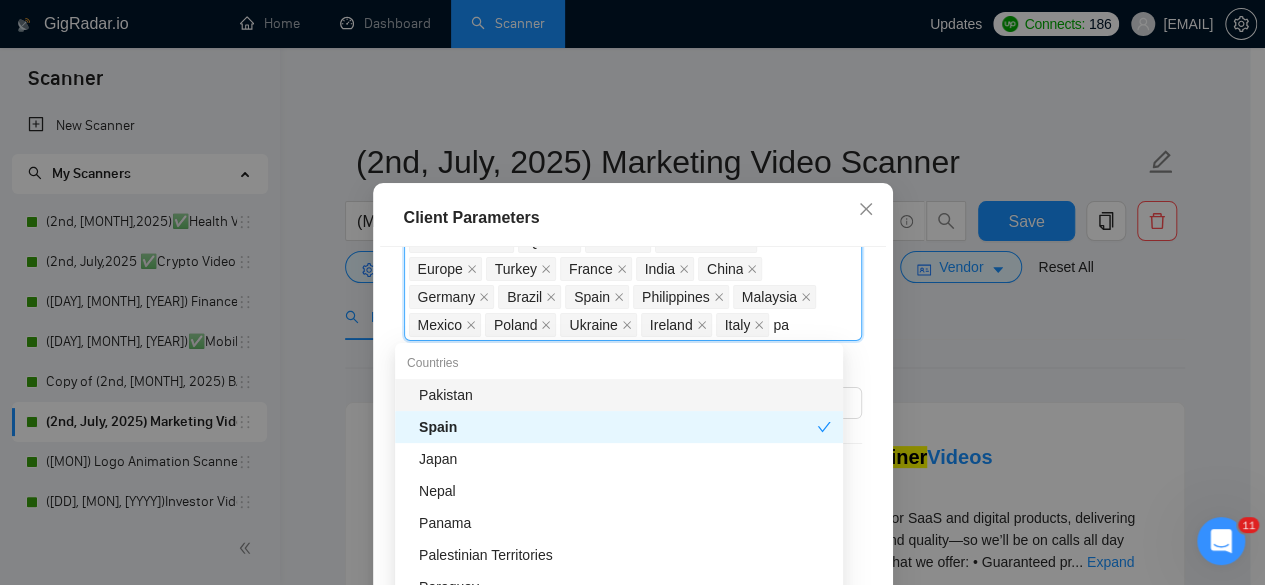type on "pak" 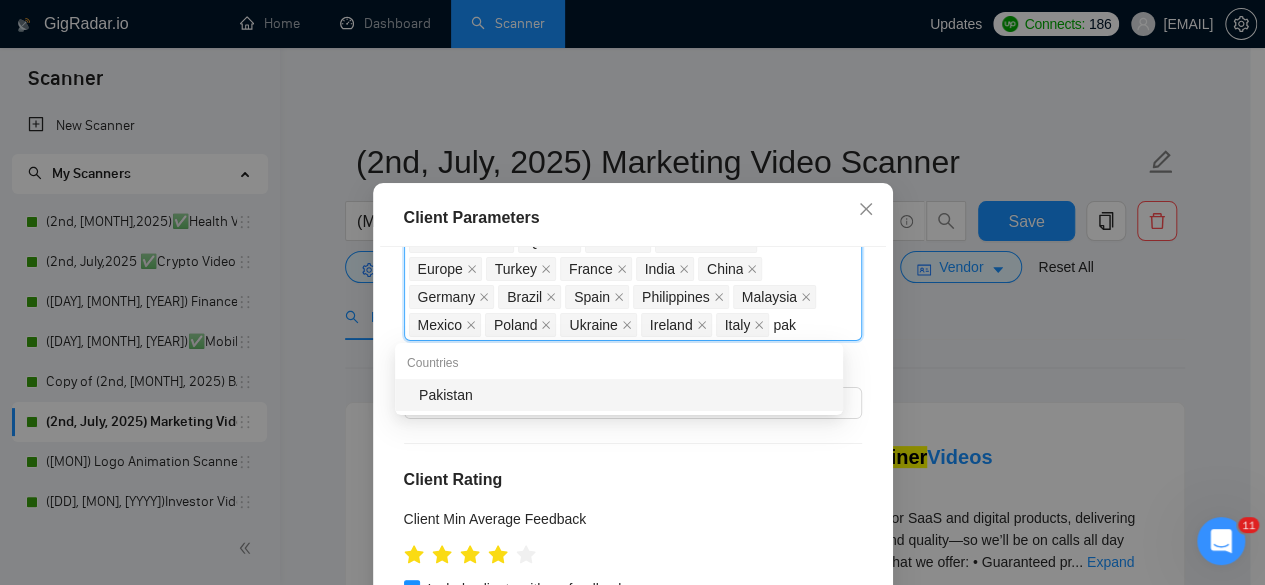 click on "Pakistan" at bounding box center [625, 395] 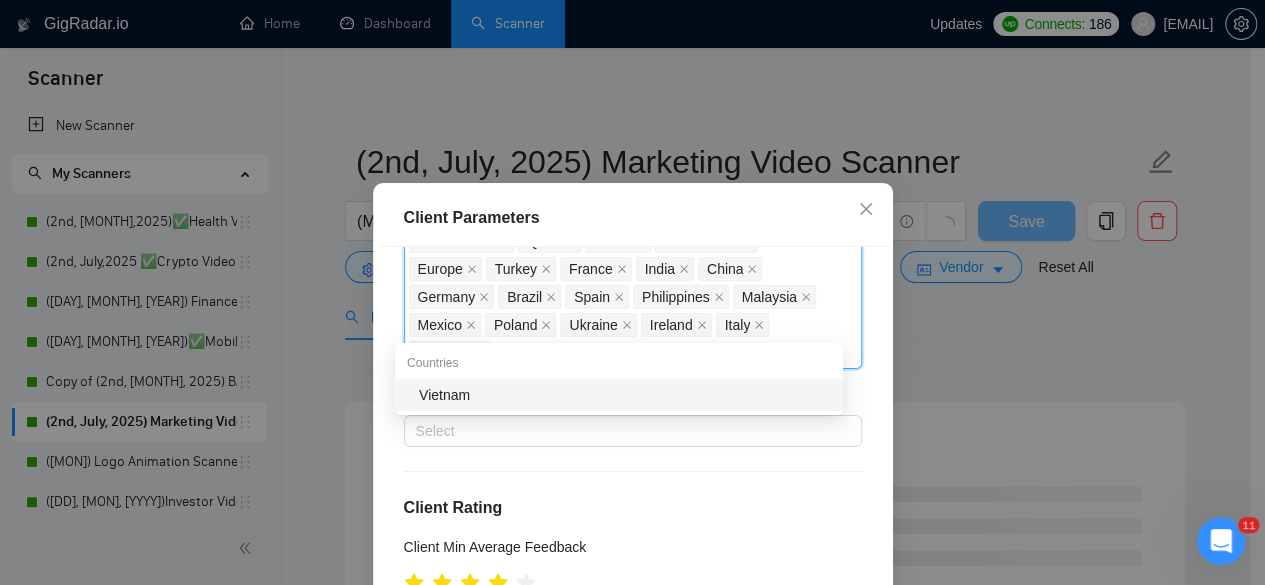type on "viet" 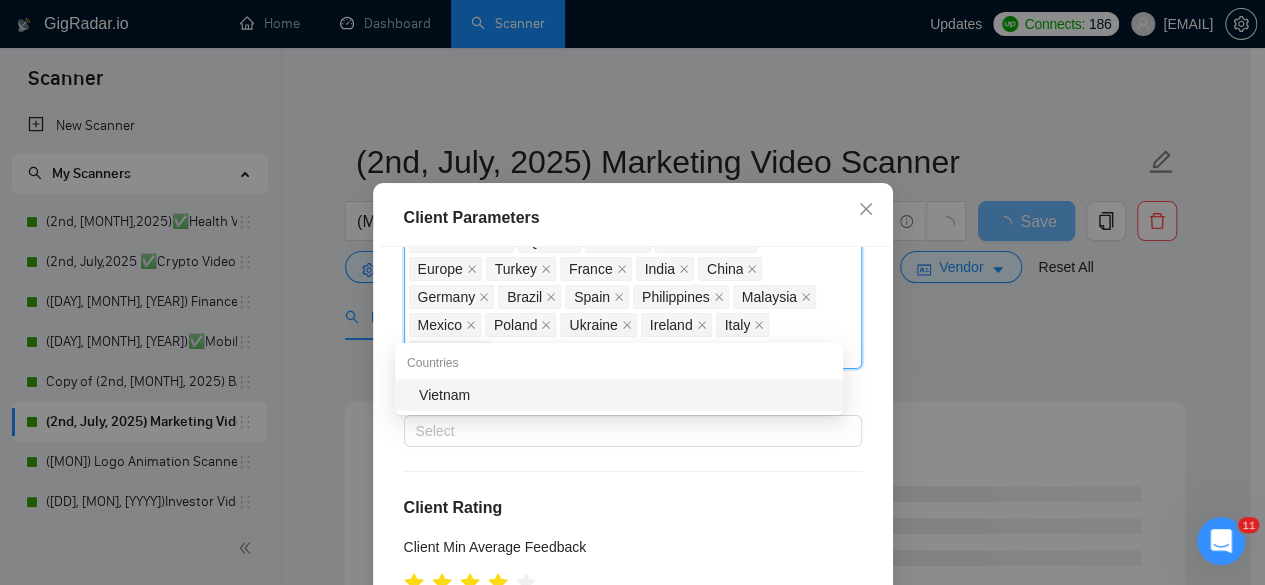 drag, startPoint x: 614, startPoint y: 391, endPoint x: 867, endPoint y: 493, distance: 272.78748 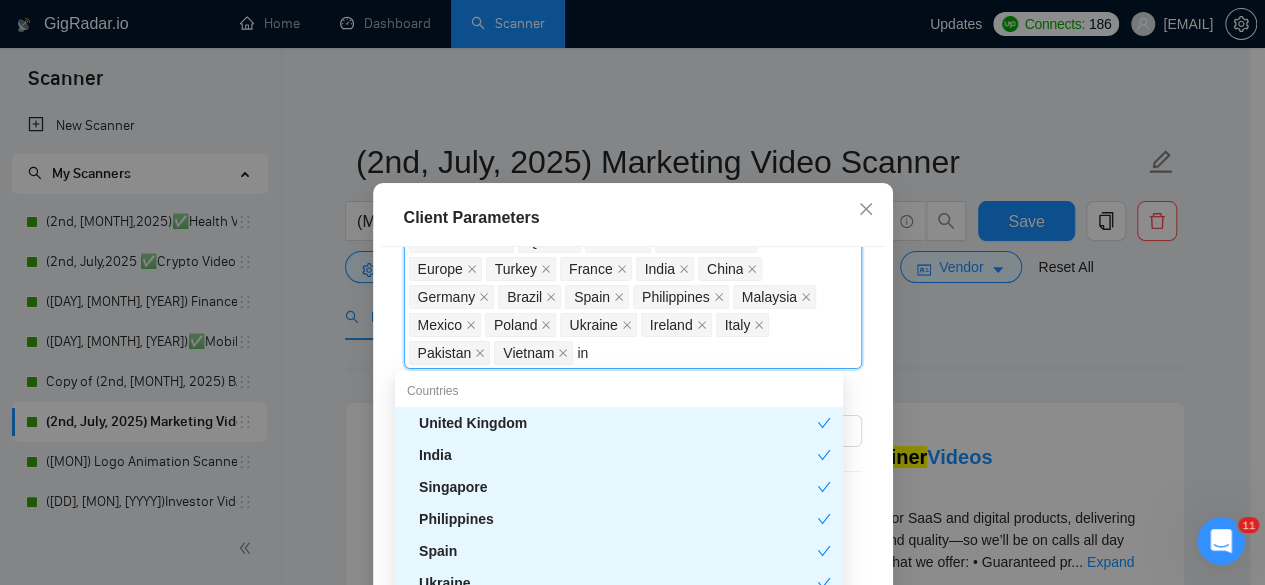 type on "ind" 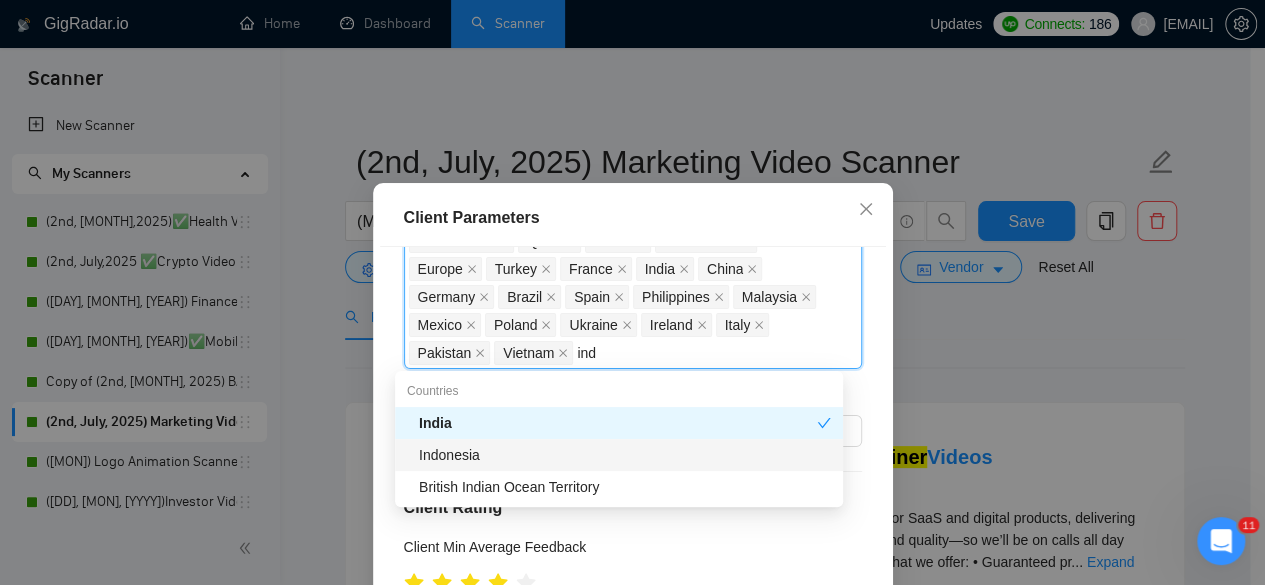 click on "Indonesia" at bounding box center (625, 455) 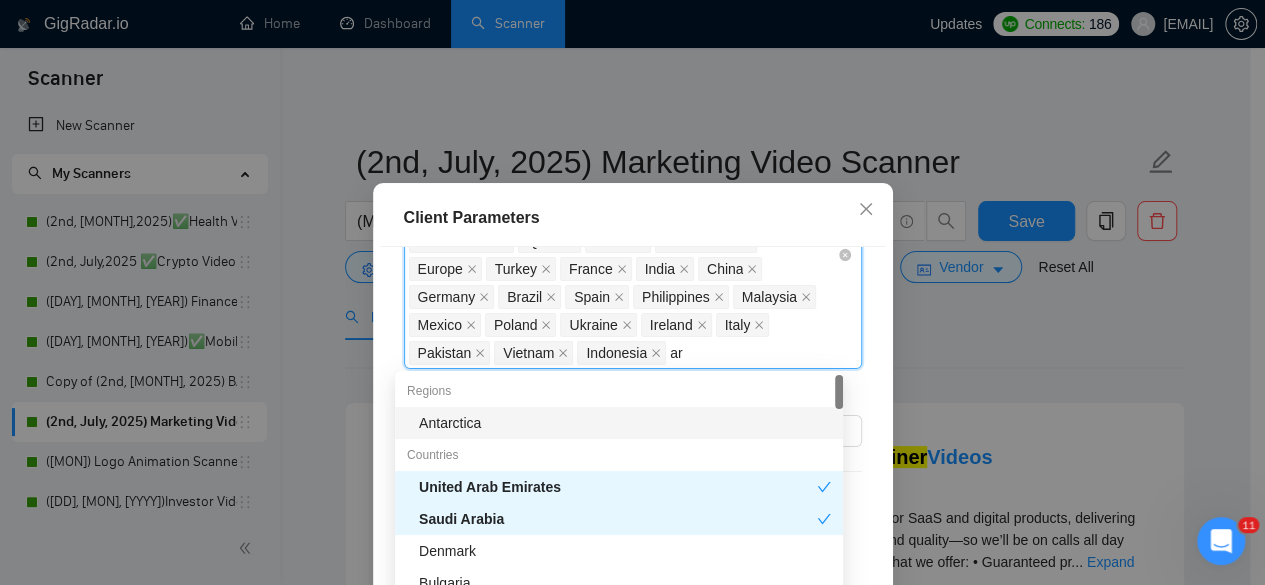 type on "arg" 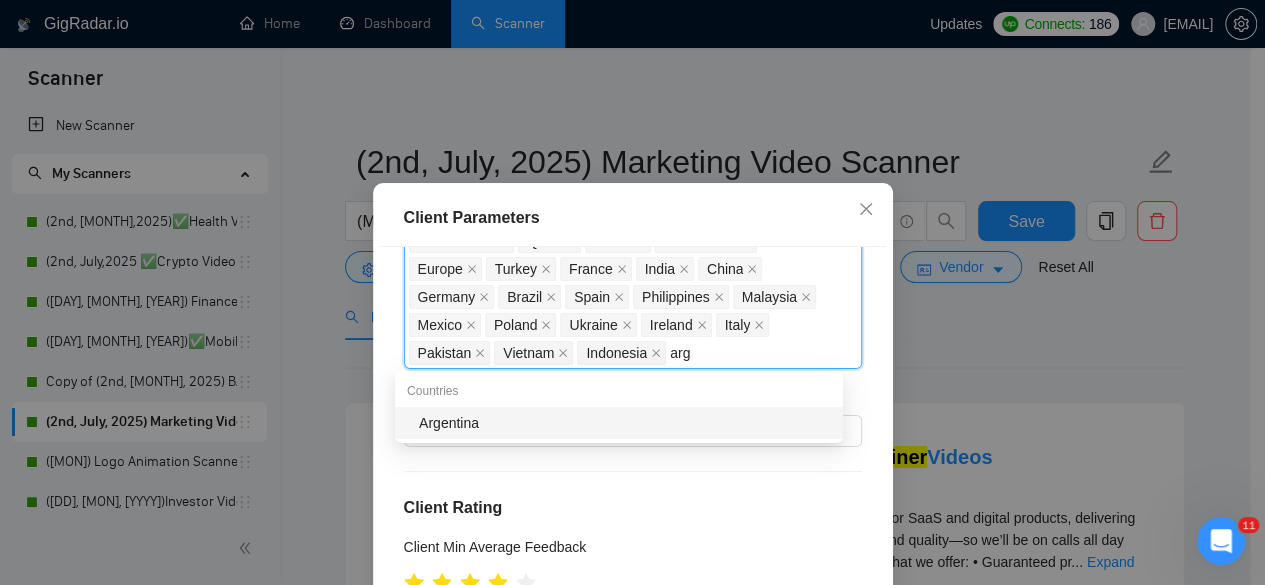 click on "Argentina" at bounding box center [625, 423] 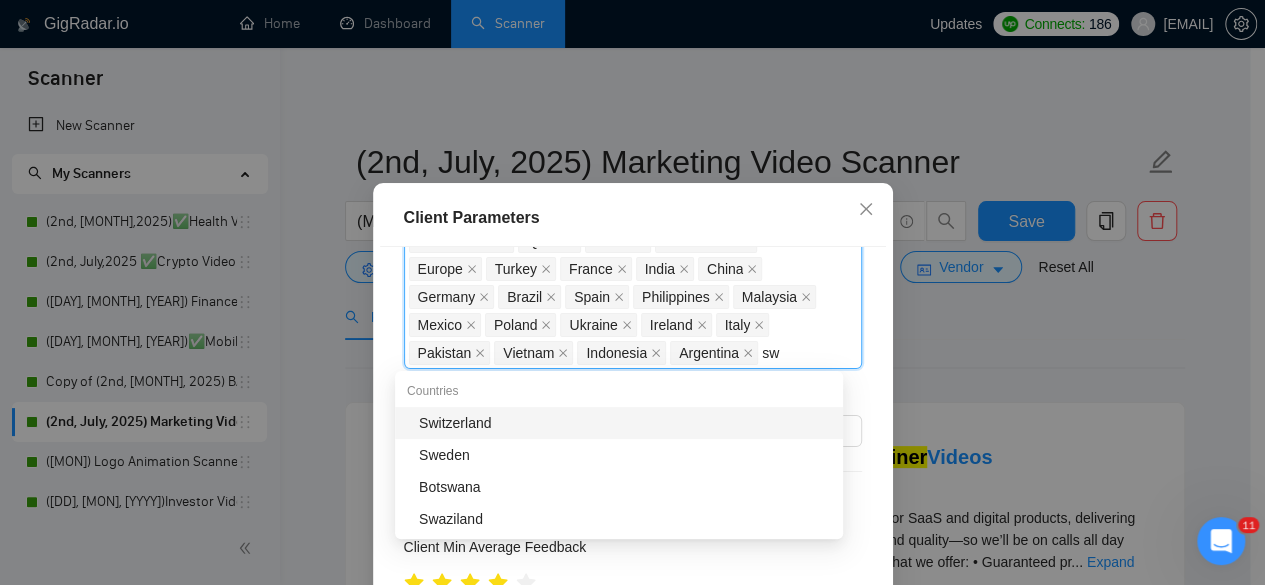type on "swe" 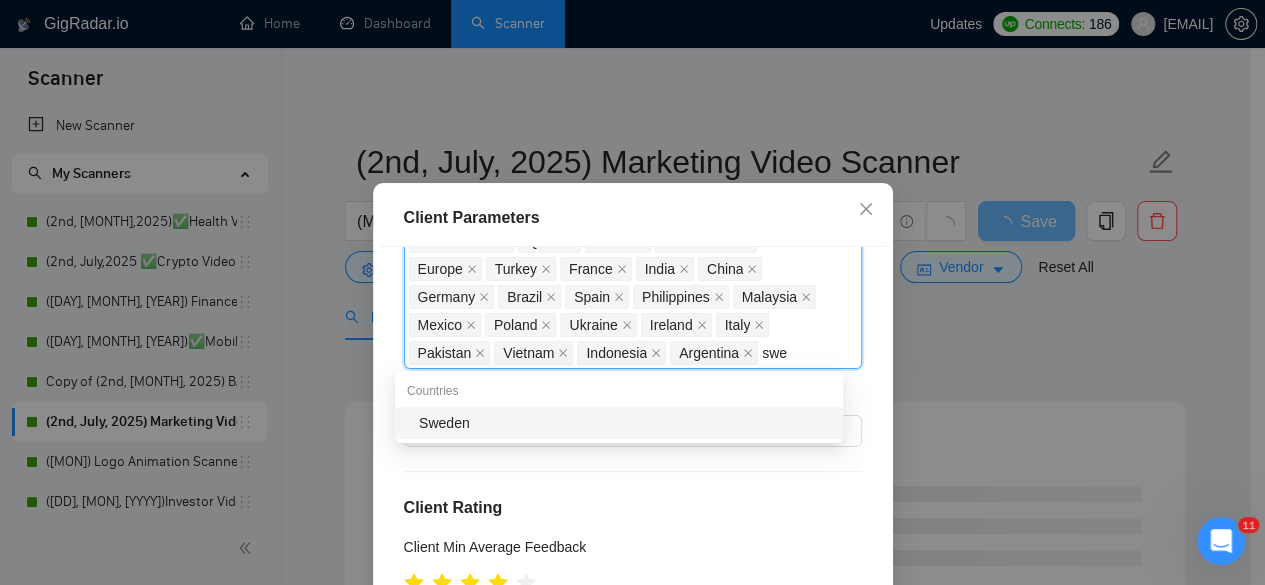 click on "Sweden" at bounding box center [625, 423] 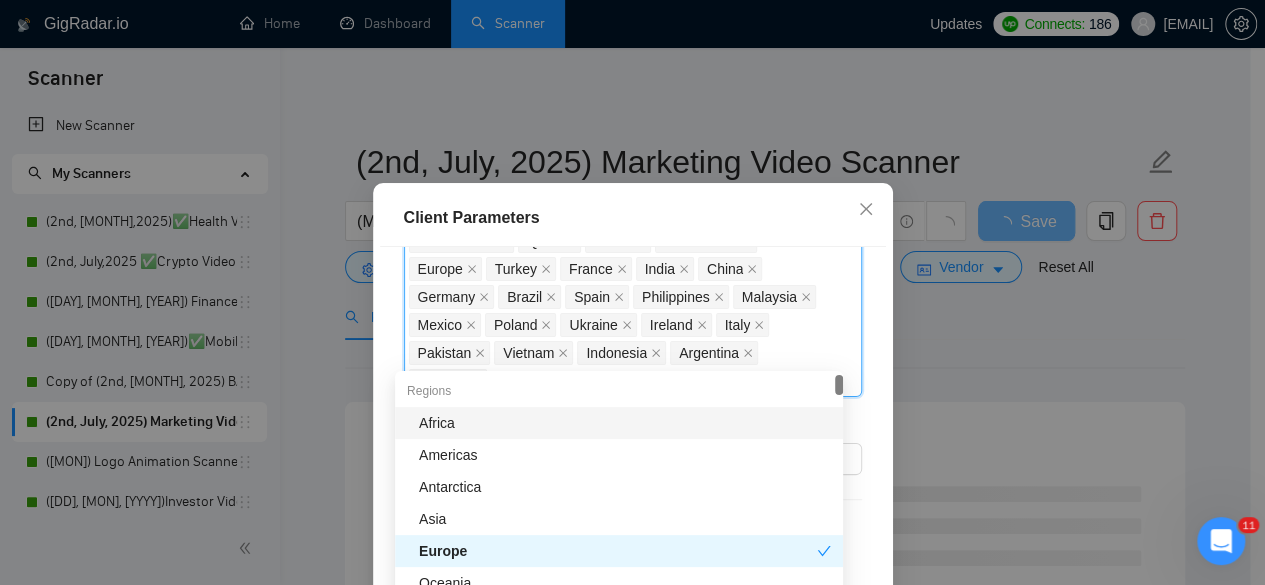 click on "Client Parameters Client Location Include Client Countries [COUNTRY], [COUNTRY], [COUNTRY], [COUNTRY], [COUNTRY], [COUNTRY], [COUNTRY], [COUNTRY], [COUNTRY], [COUNTRY], [COUNTRY], [COUNTRY], [COUNTRY], [COUNTRY], [COUNTRY], [COUNTRY], [COUNTRY], [COUNTRY], [COUNTRY], [COUNTRY], [COUNTRY], [COUNTRY], [COUNTRY], [COUNTRY], [COUNTRY], [COUNTRY], [COUNTRY], [COUNTRY], [COUNTRY], [COUNTRY], [COUNTRY], [COUNTRY], [COUNTRY], [COUNTRY], [COUNTRY], [COUNTRY] United States United Kingdom Canada Australia United Arab Emirates Singapore Israel Saudi Arabia Hong Kong New Zealand South Korea Qatar Oman Kazakhstan Europe Turkey France India China Germany Brazil Spain Philippines Malaysia Mexico Poland Ukraine Ireland Italy Pakistan Vietnam Indonesia Argentina Sweden   Exclude Client Countries   Select Client Rating Client Min Average Feedback Include clients with no feedback Client Payment Details Payment Verified Hire Rate Stats   Client Total Spent $ Min - $ Max Client Hire Rate New Mid Rates High Rates Max Rates     Avg Hourly Rate Paid New $ 10 Min - $ Max New     New" at bounding box center [632, 292] 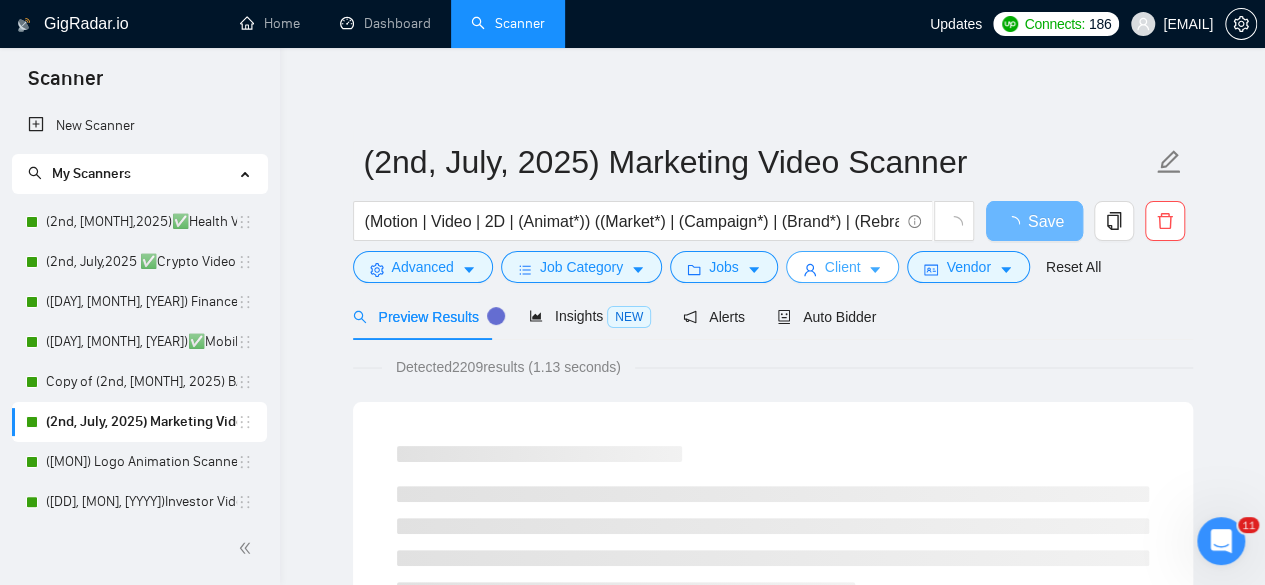 click 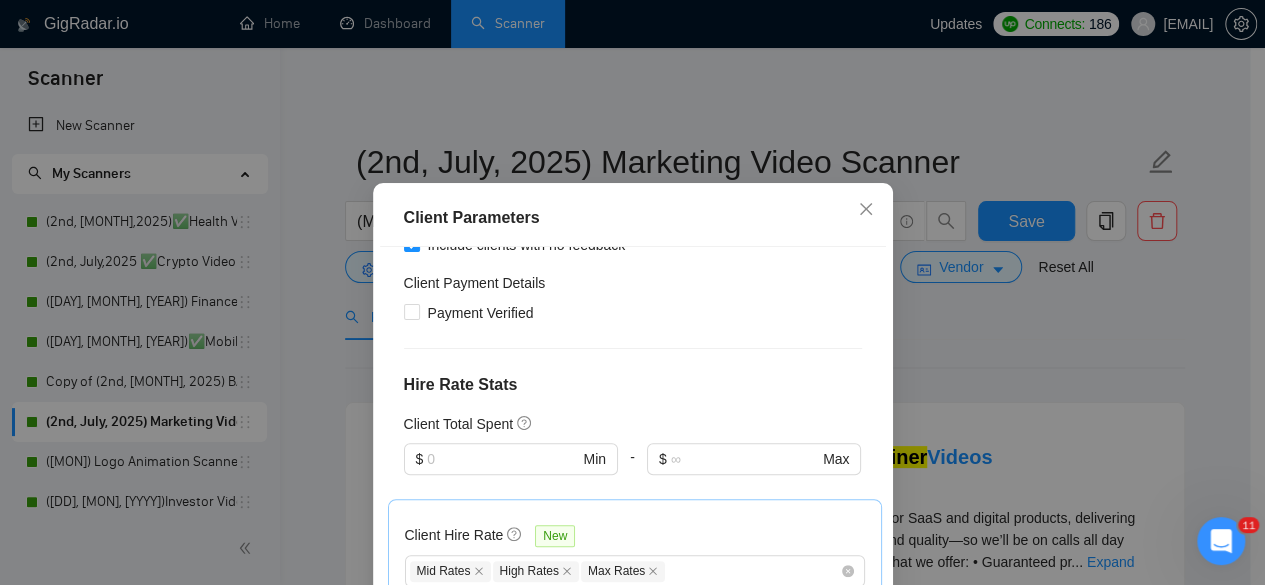 scroll, scrollTop: 800, scrollLeft: 0, axis: vertical 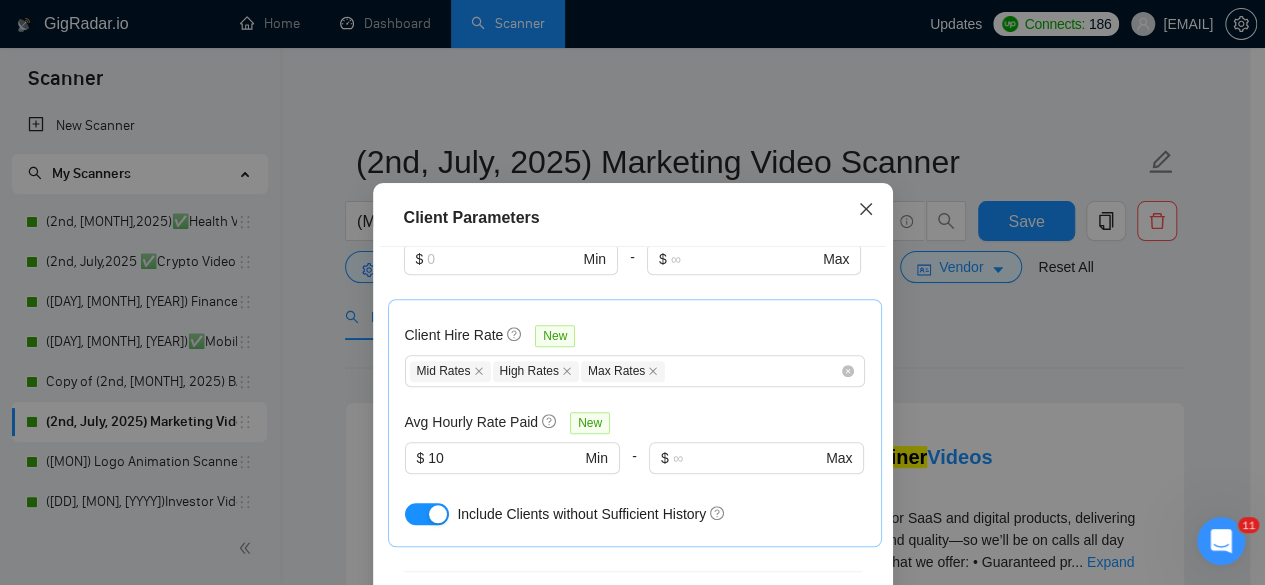 click 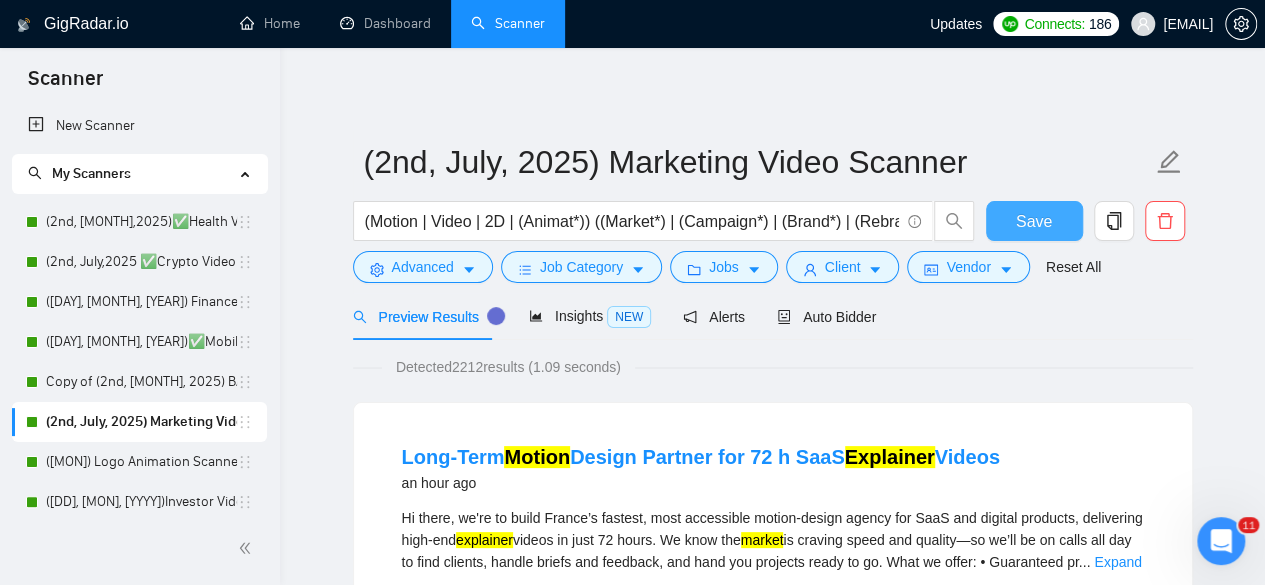 click on "Save" at bounding box center [1034, 221] 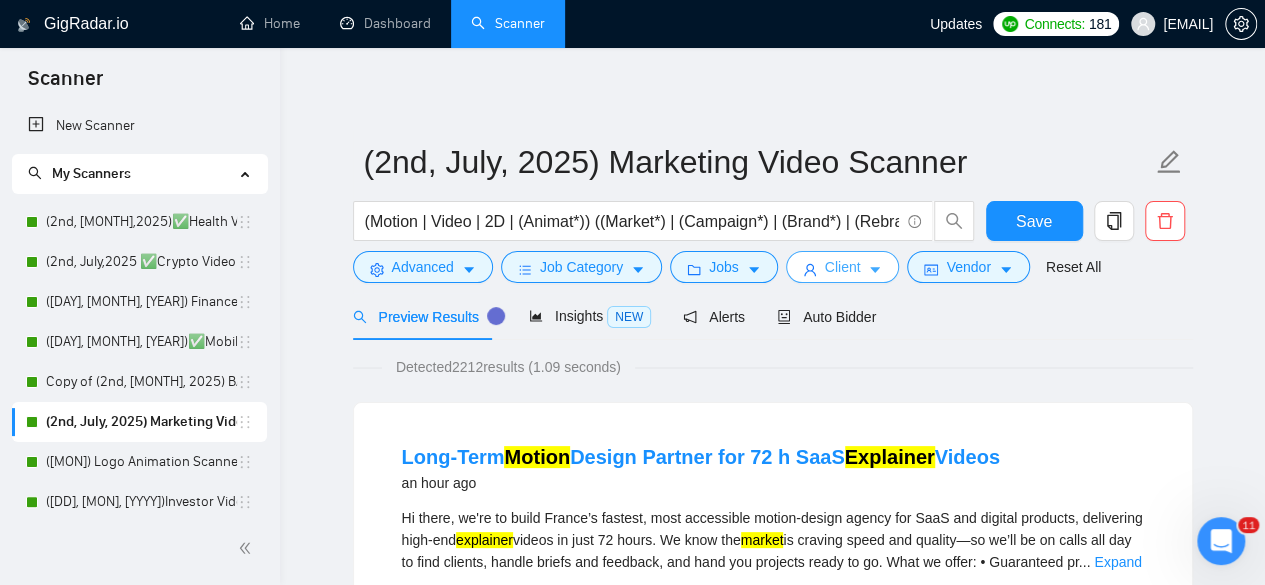 click on "Client" at bounding box center (843, 267) 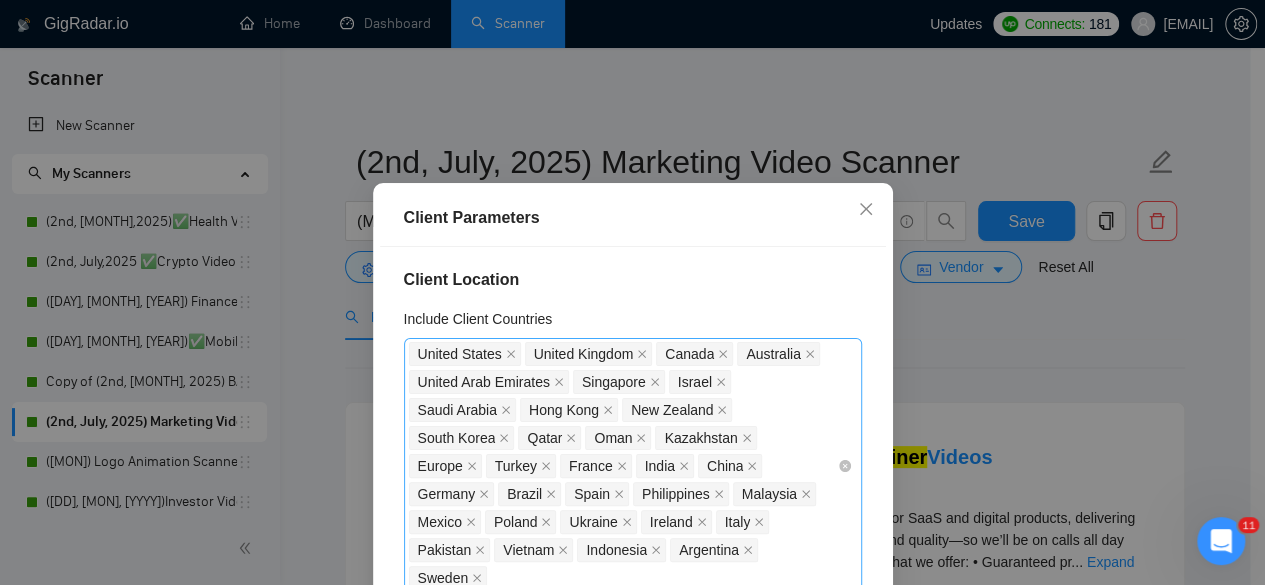 scroll, scrollTop: 0, scrollLeft: 0, axis: both 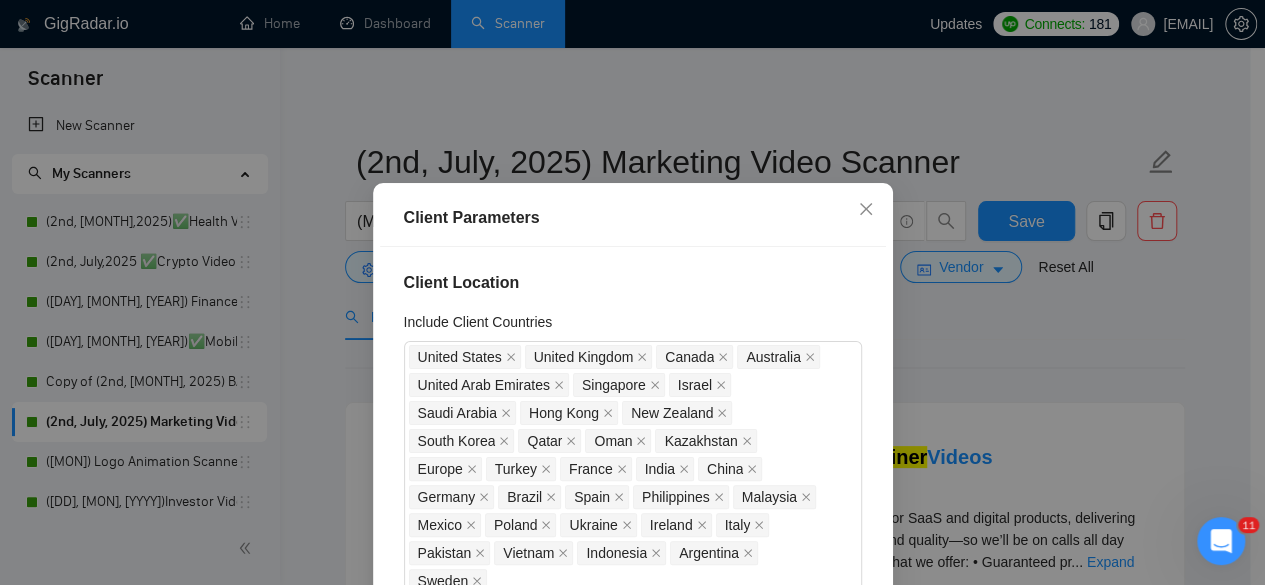click on "Client Parameters Client Location Include Client Countries [COUNTRY] [COUNTRY] [COUNTRY] [COUNTRY] [COUNTRY] [COUNTRY] [COUNTRY] [COUNTRY] [COUNTRY] [COUNTRY] [COUNTRY] [COUNTRY] [COUNTRY] [COUNTRY] [COUNTRY] [COUNTRY] [COUNTRY] [COUNTRY] [COUNTRY] [COUNTRY] [COUNTRY] [COUNTRY] [COUNTRY] [COUNTRY] [COUNTRY] [COUNTRY] [COUNTRY] [COUNTRY] [COUNTRY] [COUNTRY]   Exclude Client Countries   Select Client Rating Client Min Average Feedback Include clients with no feedback Client Payment Details Payment Verified Hire Rate Stats   Client Total Spent $ Min - $ Max Client Hire Rate New Mid Rates High Rates Max Rates     Avg Hourly Rate Paid New $ 10 Min - $ Max Include Clients without Sufficient History Client Profile Client Industry New   Any industry Client Company Size   Any company size Enterprise Clients New   Any clients Reset OK" at bounding box center (632, 292) 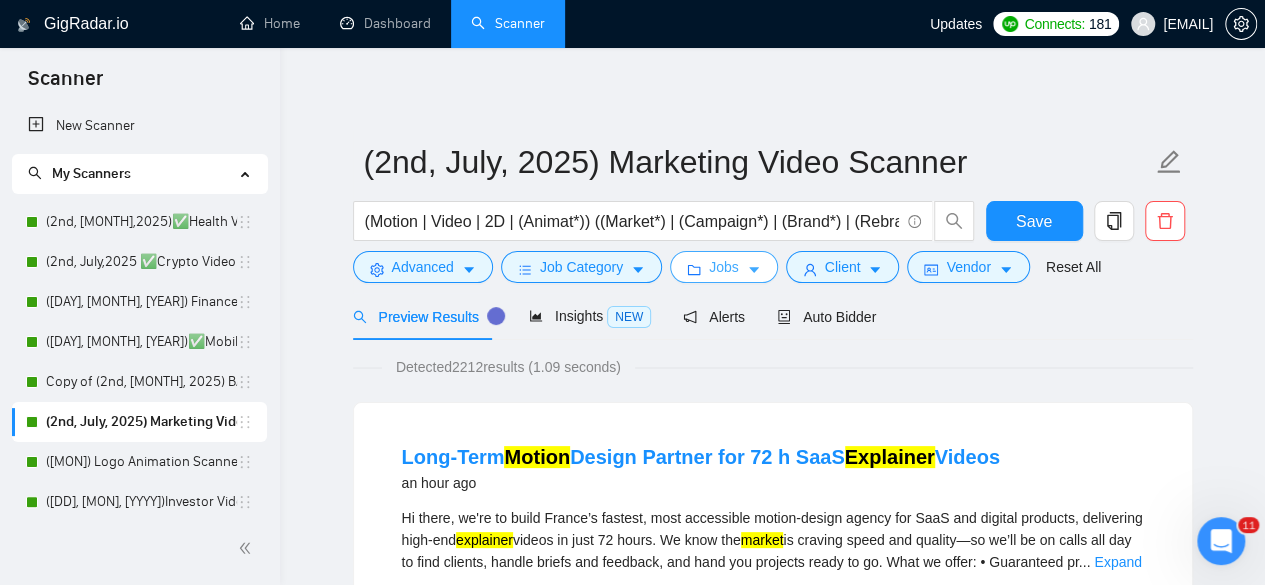 click 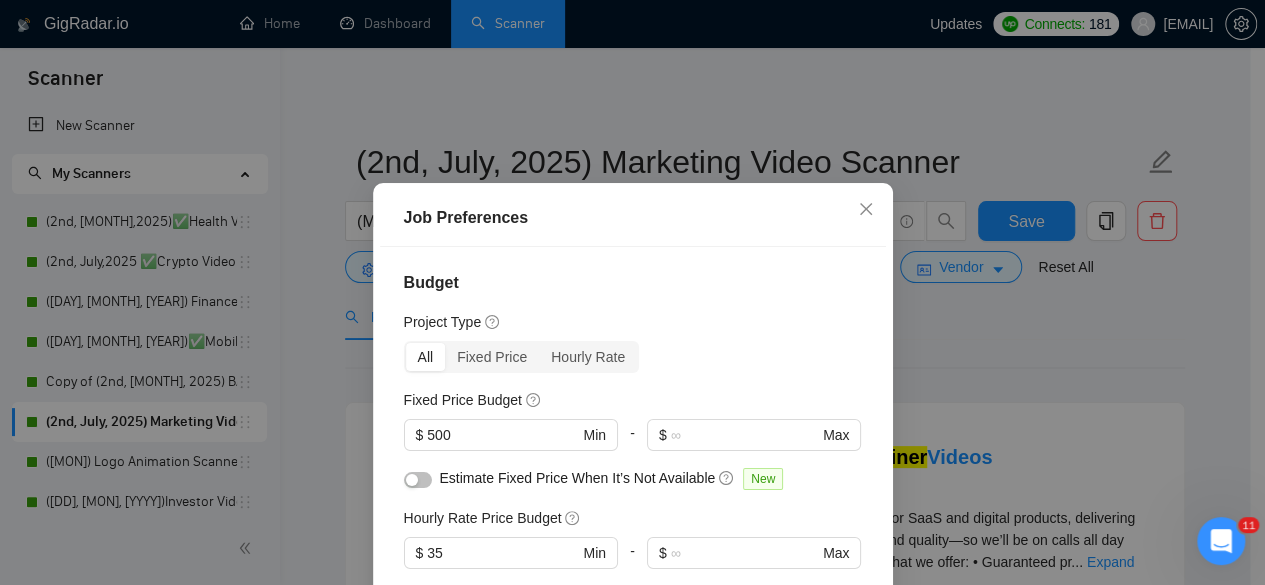 click on "Job Preferences Budget Project Type All Fixed Price Hourly Rate   Fixed Price Budget $ 500 Min - $ Max Estimate Fixed Price When It’s Not Available New   Hourly Rate Price Budget $ 35 Min - $ Max Estimate Hourly Rate When It’s Not Available New Include Budget Placeholders Include Jobs with Unspecified Budget   Connects Price New Min - Max Project Duration   Unspecified Less than 1 month 1 to 3 months 3 to 6 months More than 6 months Hourly Workload   Unspecified <30 hrs/week >30 hrs/week Hours TBD Unsure Job Posting Questions New   Any posting questions Description Preferences Description Size New   Any description size Reset OK" at bounding box center (632, 292) 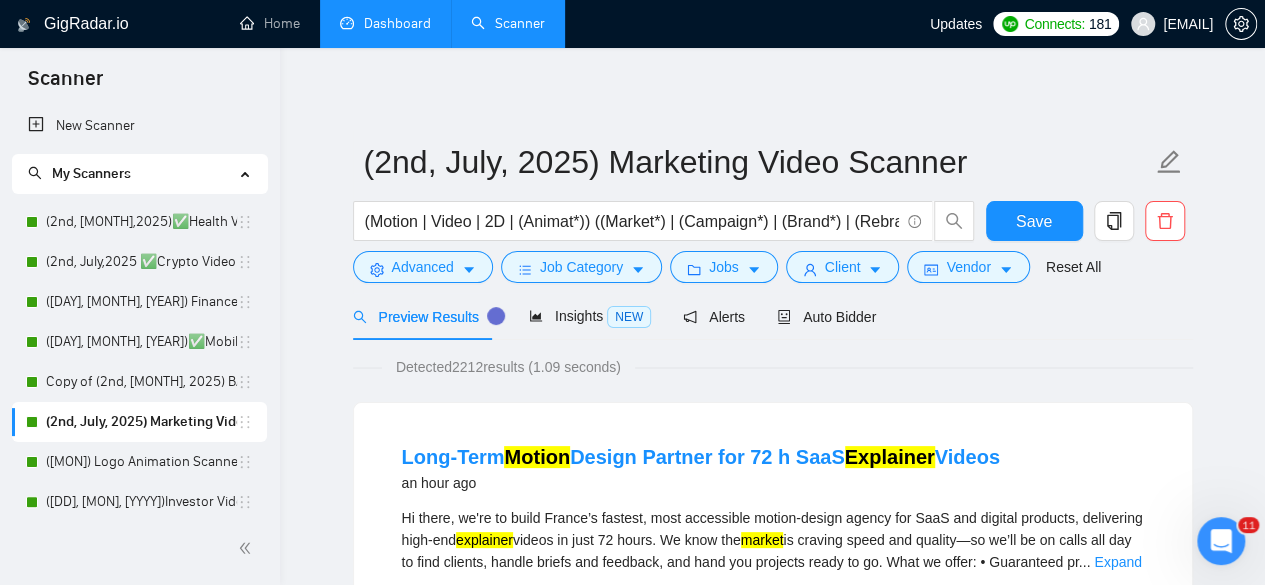 click on "Dashboard" at bounding box center (385, 23) 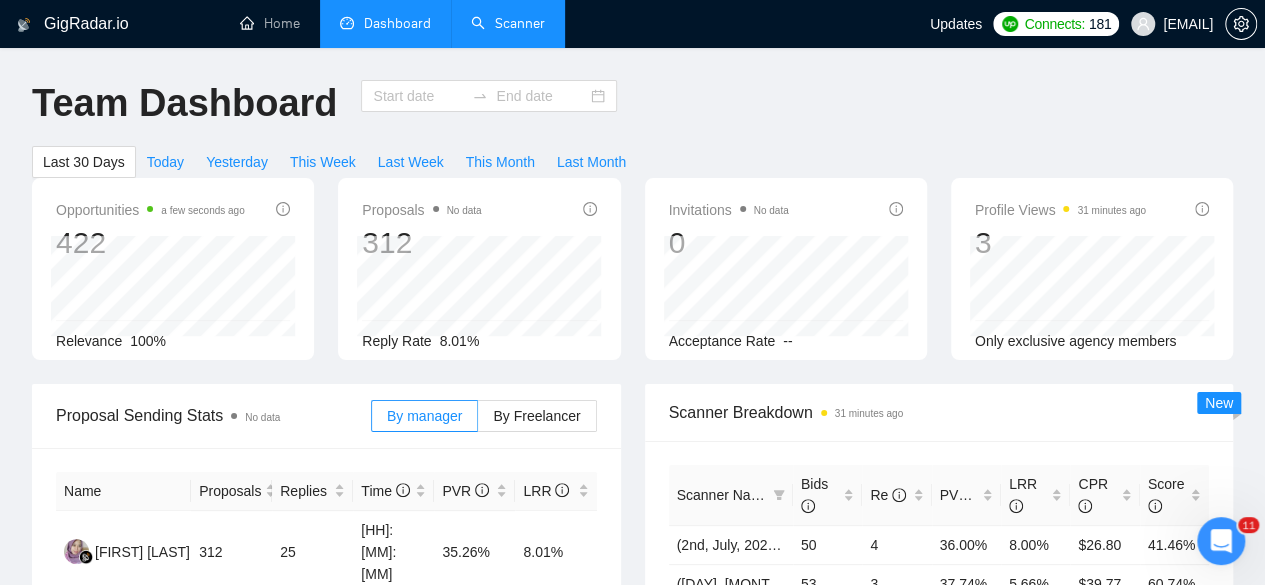 type on "2025-07-08" 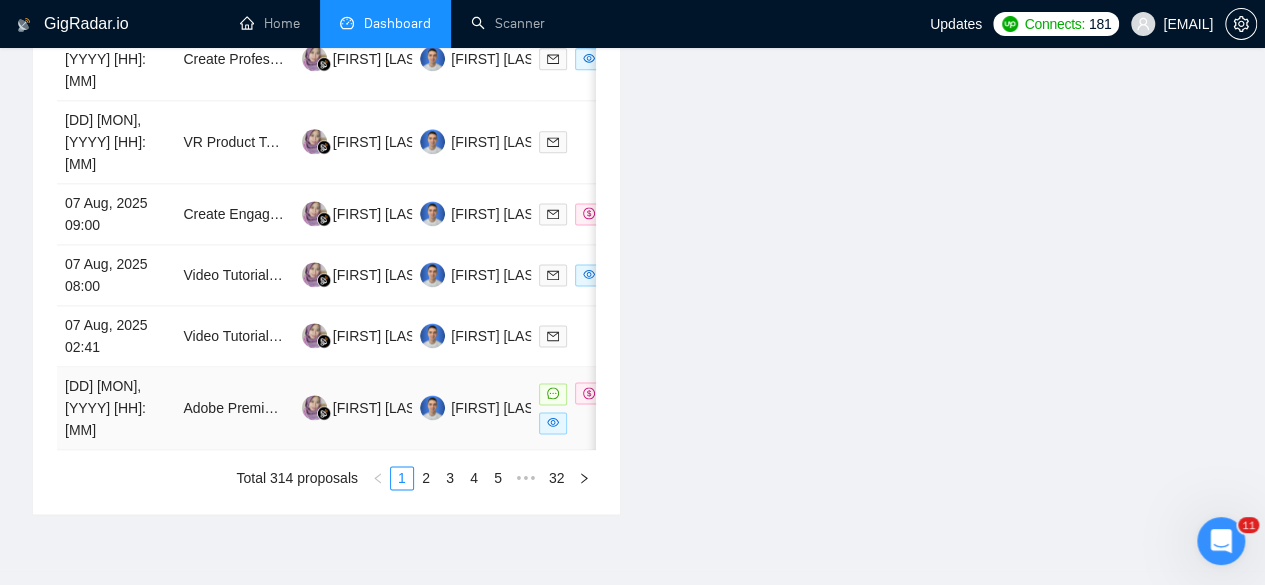 scroll, scrollTop: 1226, scrollLeft: 0, axis: vertical 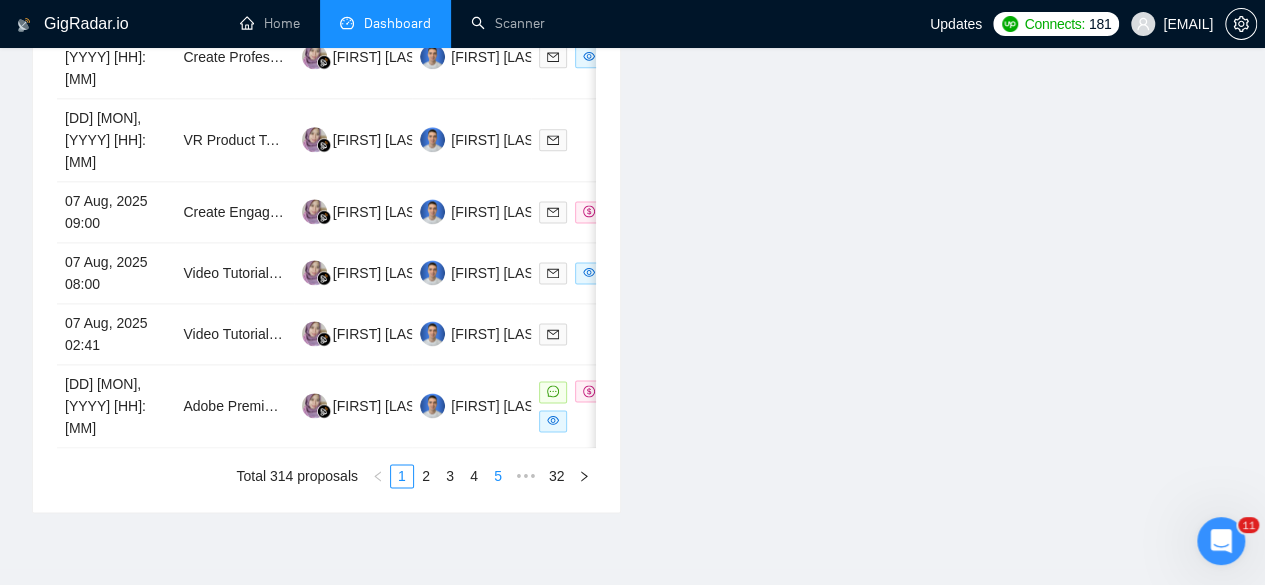 click on "5" at bounding box center (498, 476) 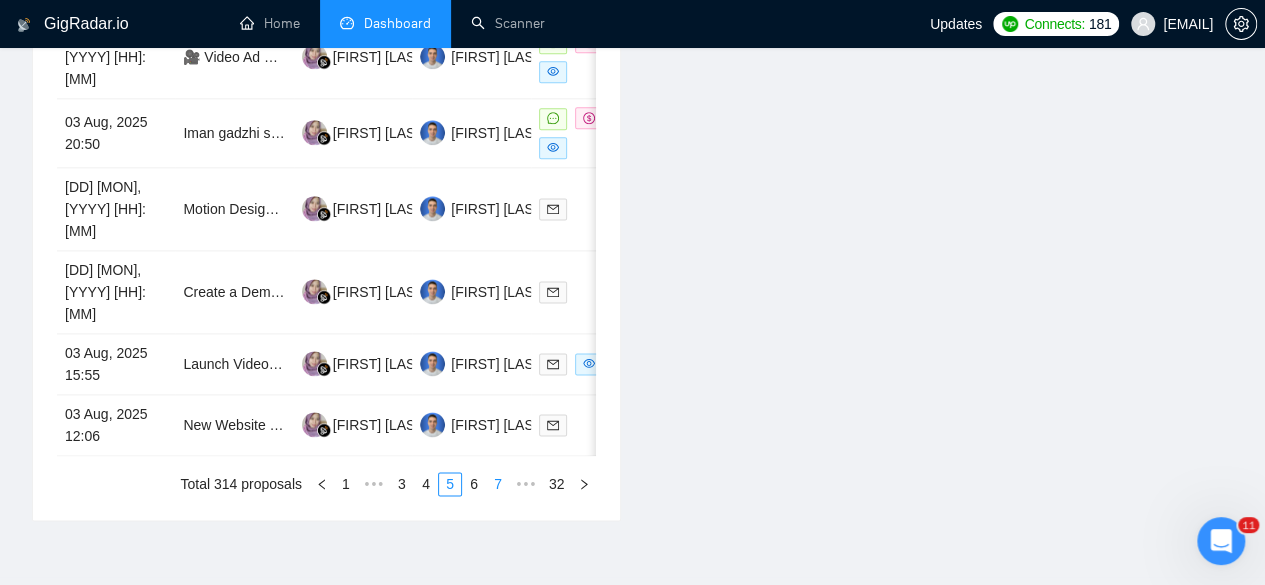 click on "7" at bounding box center (498, 484) 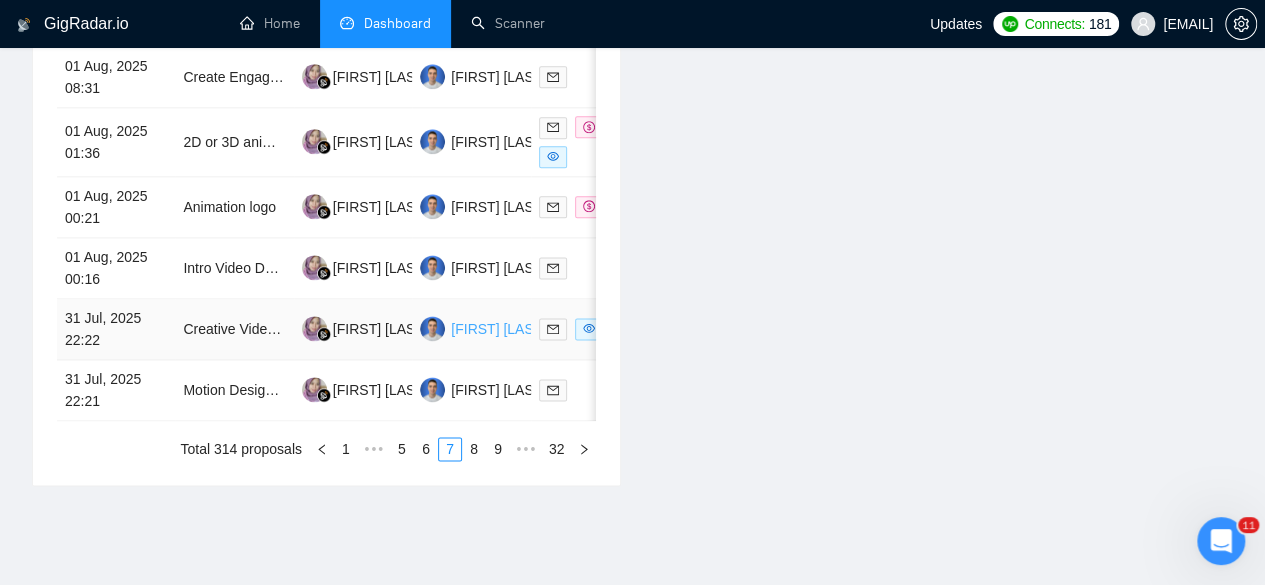 scroll, scrollTop: 726, scrollLeft: 0, axis: vertical 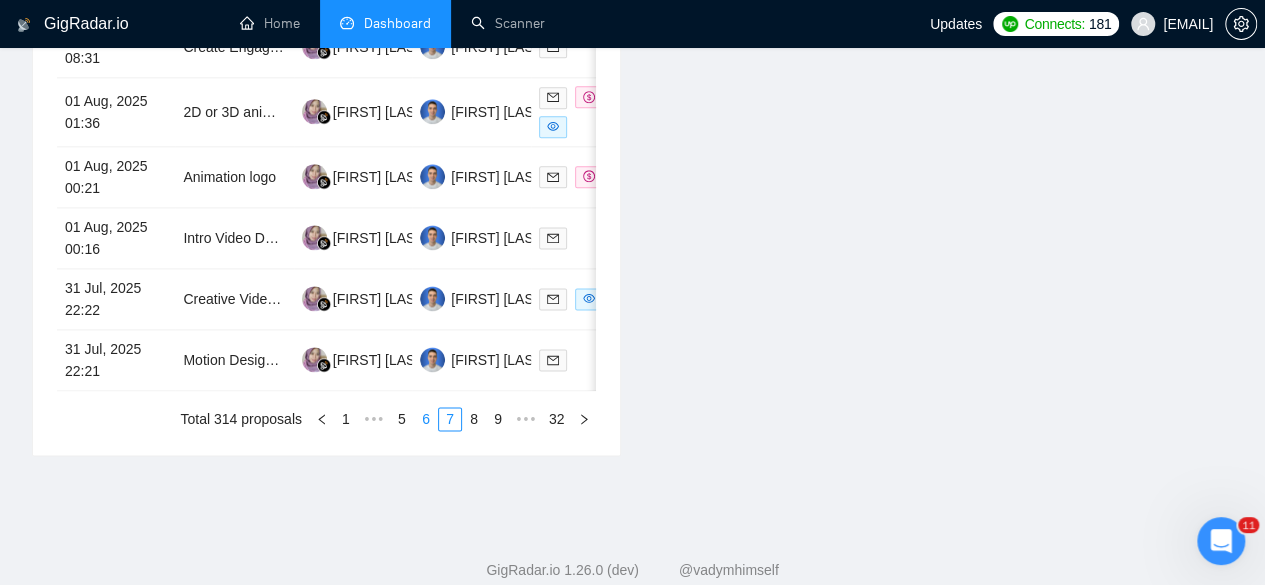 click on "6" at bounding box center [426, 419] 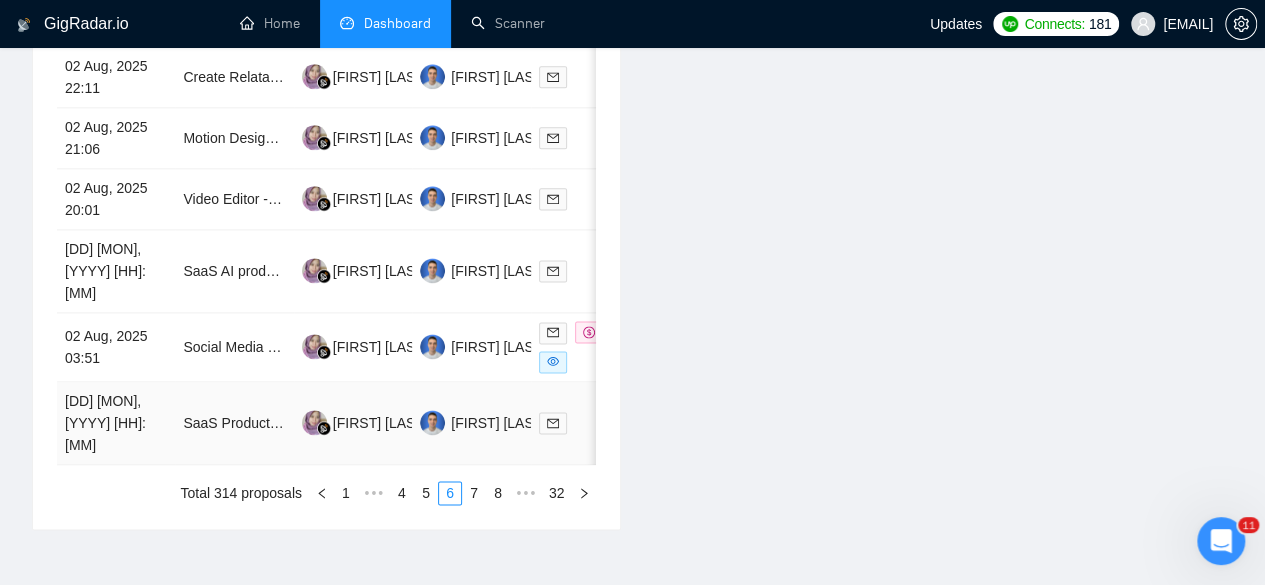 click on "[DD] [MON], [YYYY] [HH]:[MM]" at bounding box center (116, 423) 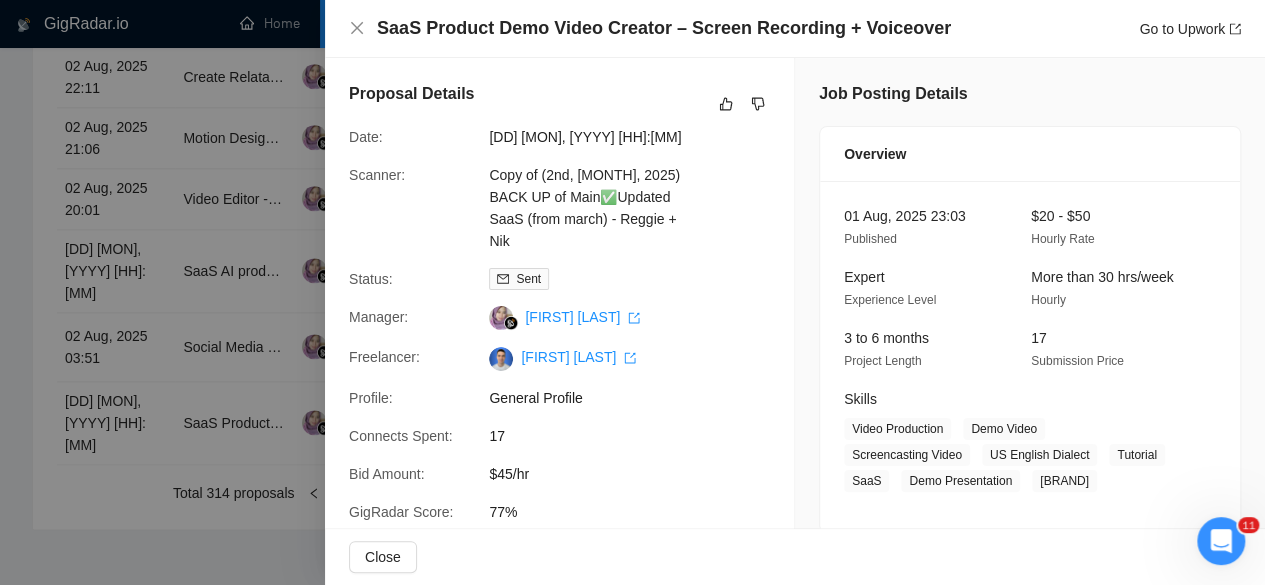 click at bounding box center [632, 292] 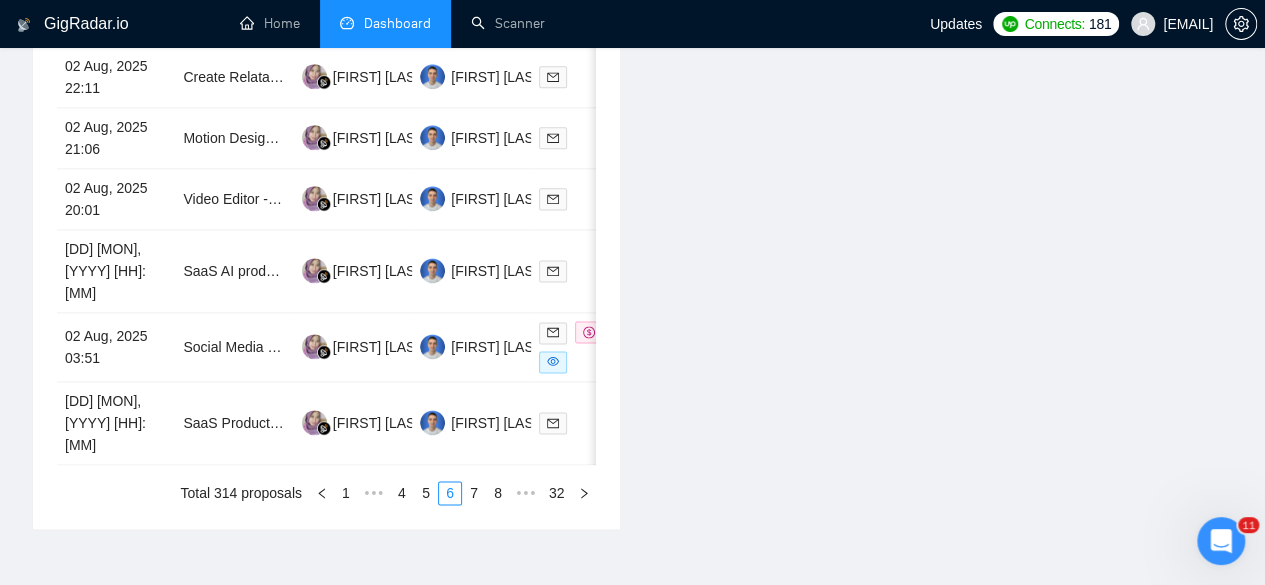 click on "02 Aug, 2025 03:51" at bounding box center [116, 347] 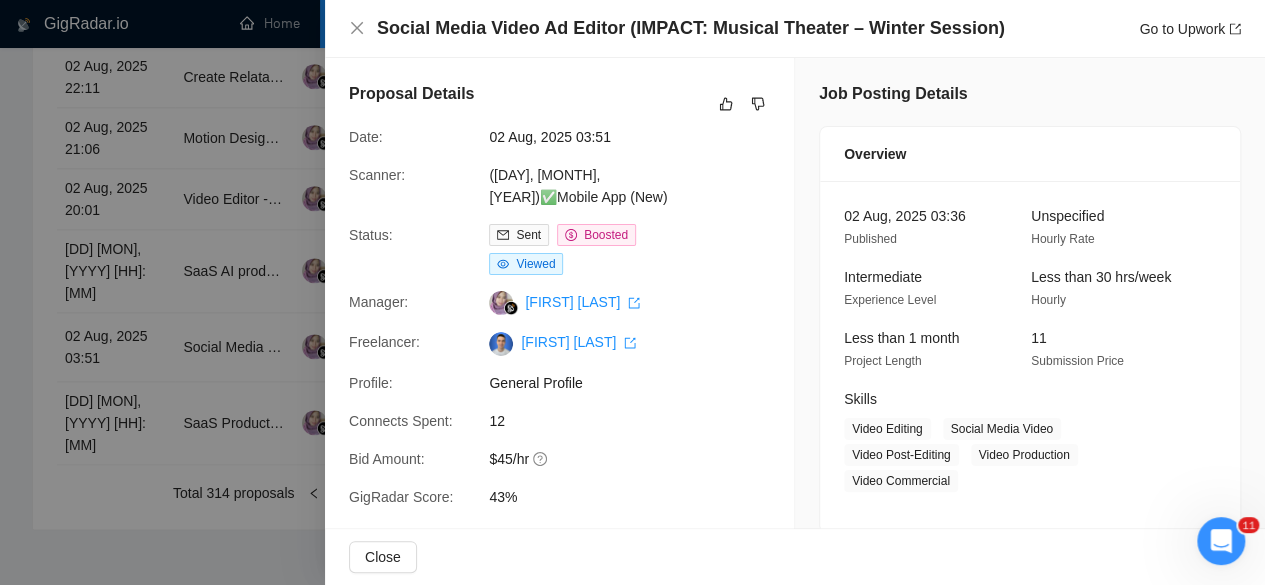 drag, startPoint x: 1002, startPoint y: 15, endPoint x: 970, endPoint y: 27, distance: 34.176014 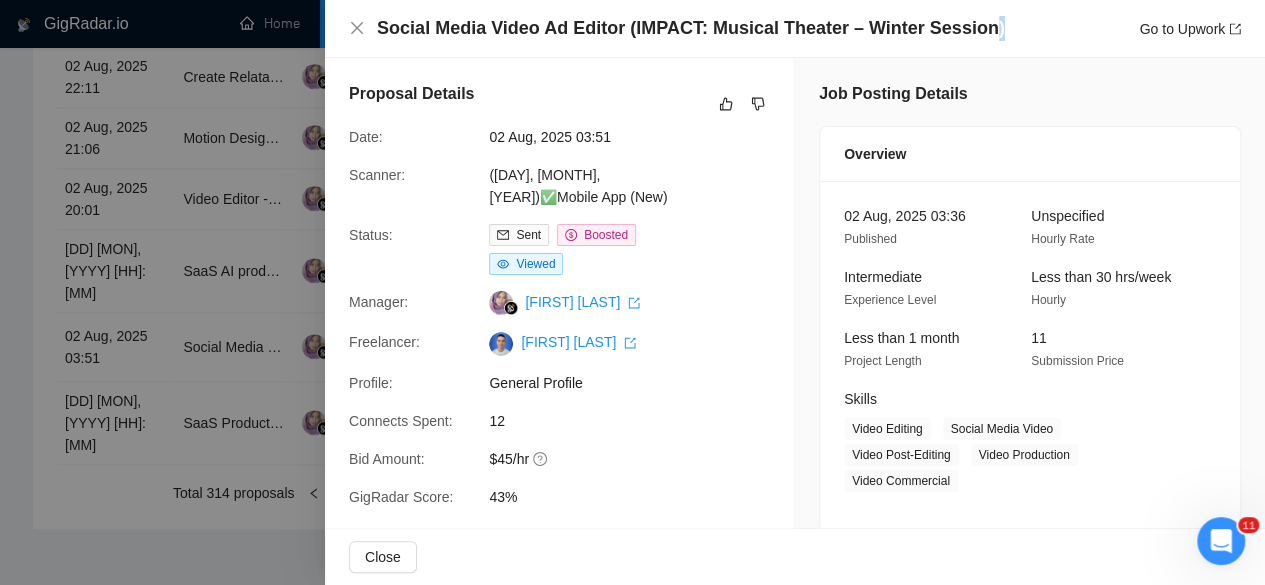 click on "Social Media Video Ad Editor (IMPACT: Musical Theater – Winter Session)" at bounding box center (691, 28) 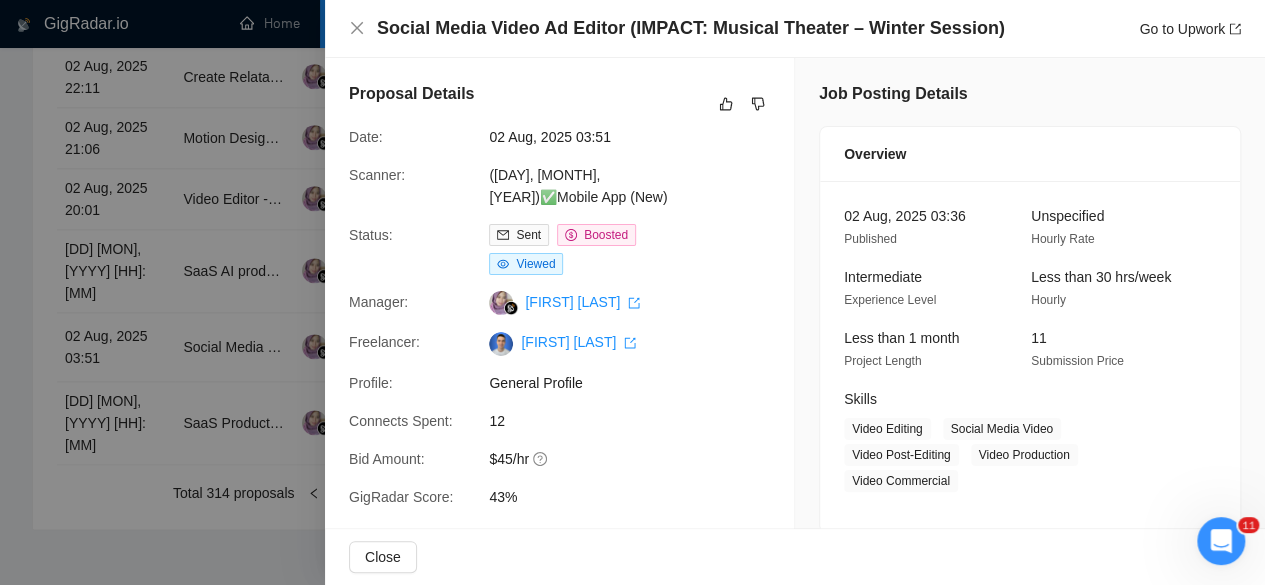 click on "Social Media Video Ad Editor (IMPACT: Musical Theater – Winter Session)" at bounding box center [691, 28] 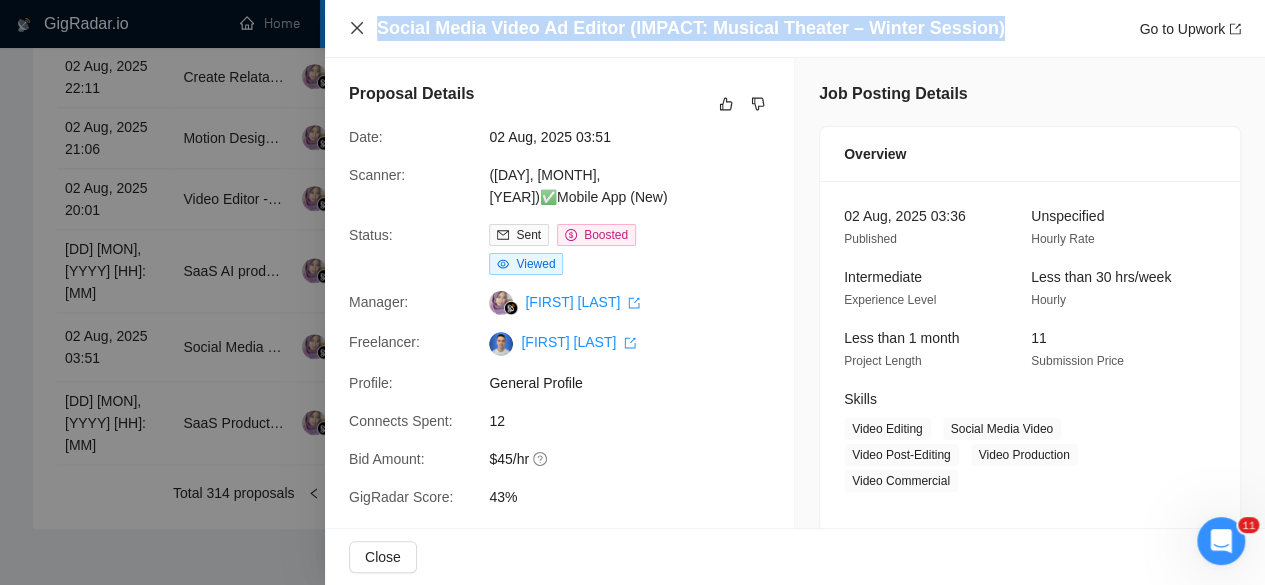 drag, startPoint x: 971, startPoint y: 30, endPoint x: 358, endPoint y: 27, distance: 613.0073 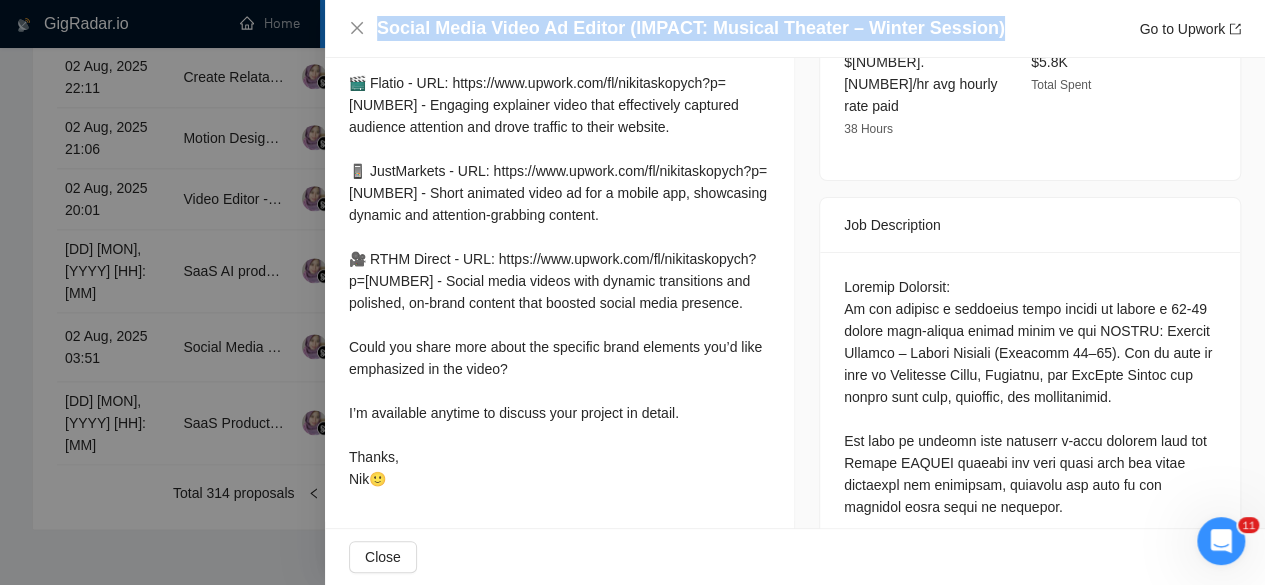 scroll, scrollTop: 700, scrollLeft: 0, axis: vertical 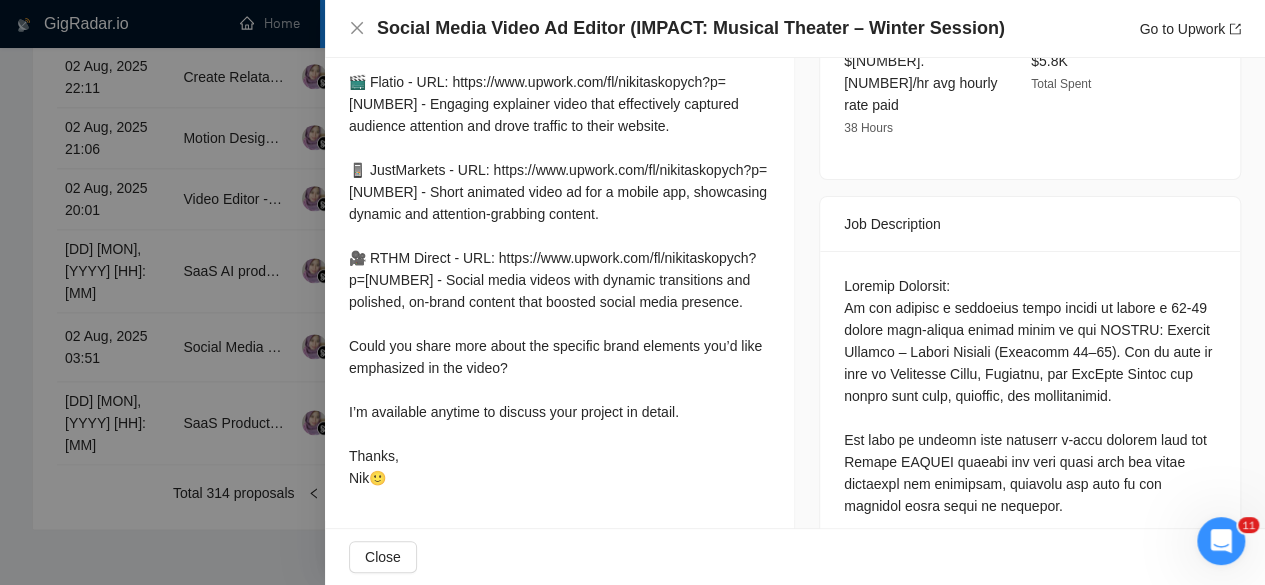 click at bounding box center (632, 292) 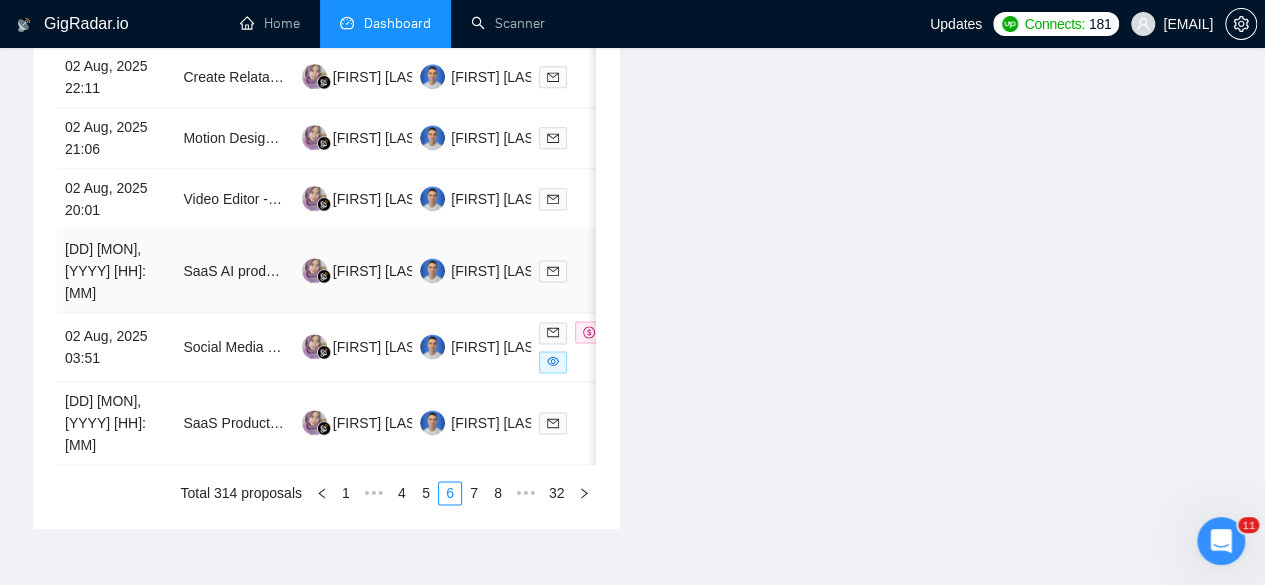 click on "[DD] [MON], [YYYY] [HH]:[MM]" at bounding box center [116, 271] 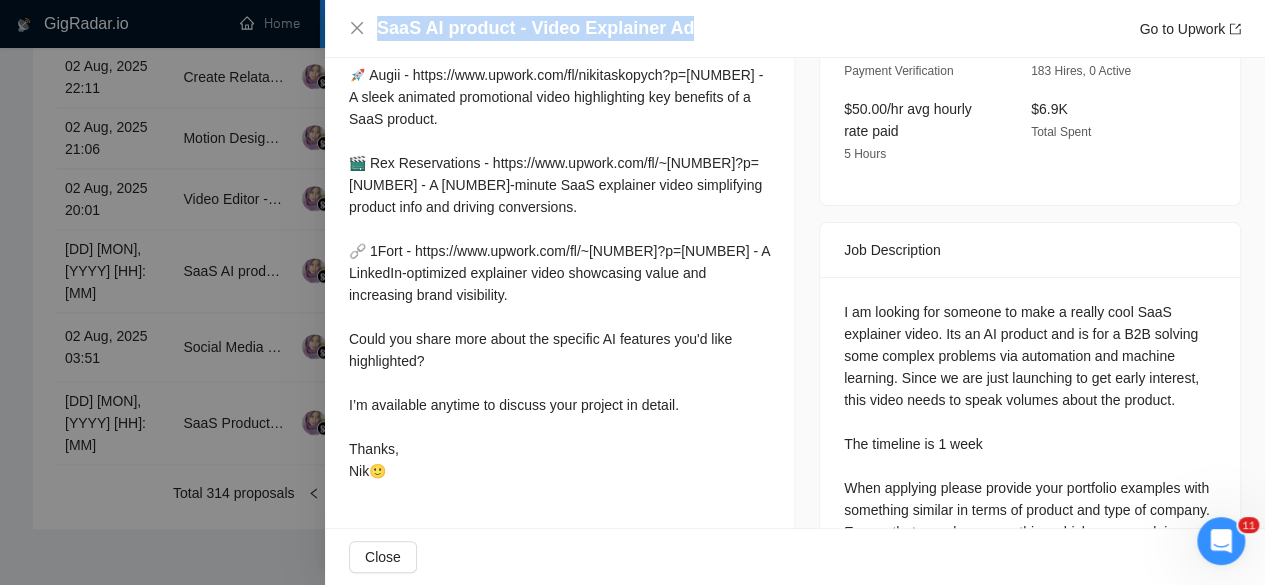 drag, startPoint x: 683, startPoint y: 24, endPoint x: 370, endPoint y: 37, distance: 313.26987 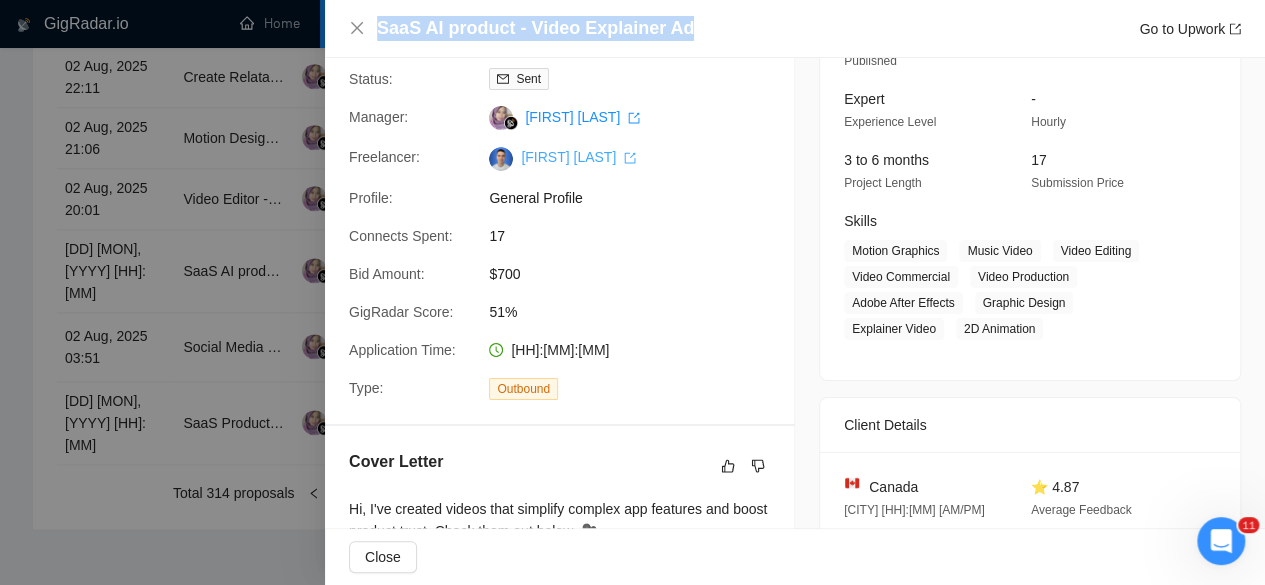 scroll, scrollTop: 0, scrollLeft: 0, axis: both 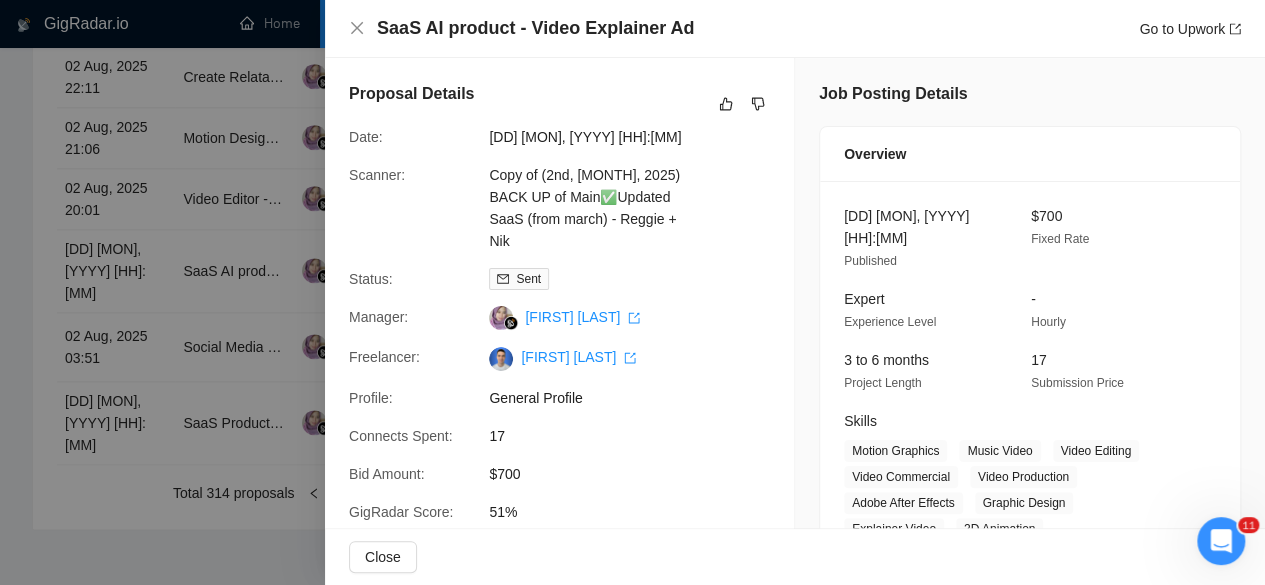 click at bounding box center (632, 292) 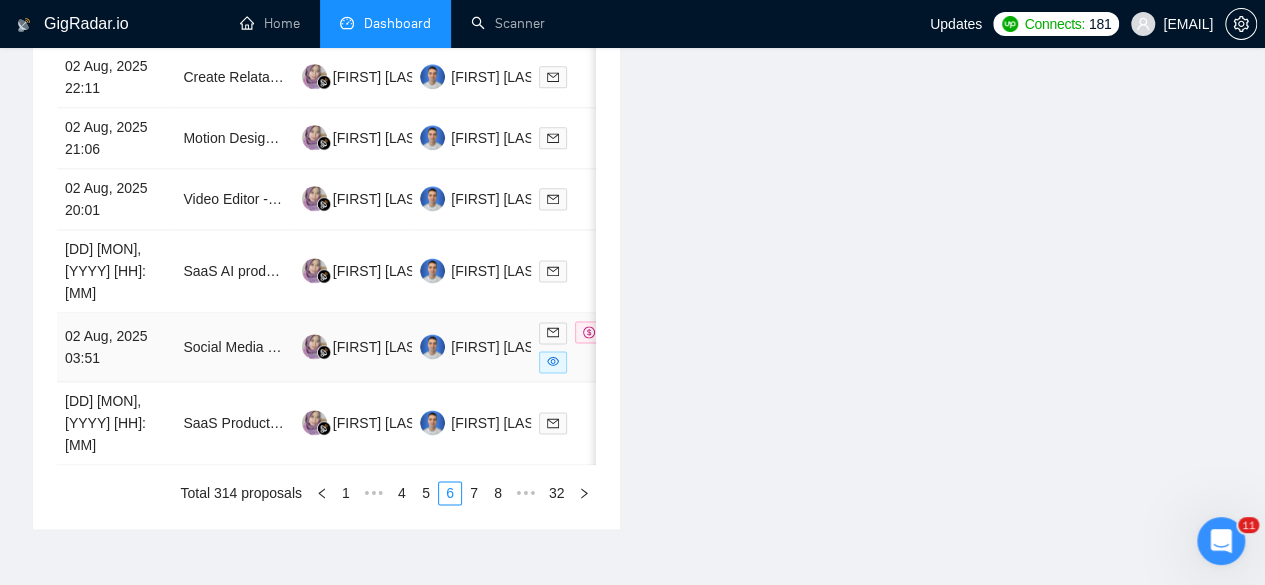 click on "02 Aug, 2025 03:51" at bounding box center [116, 347] 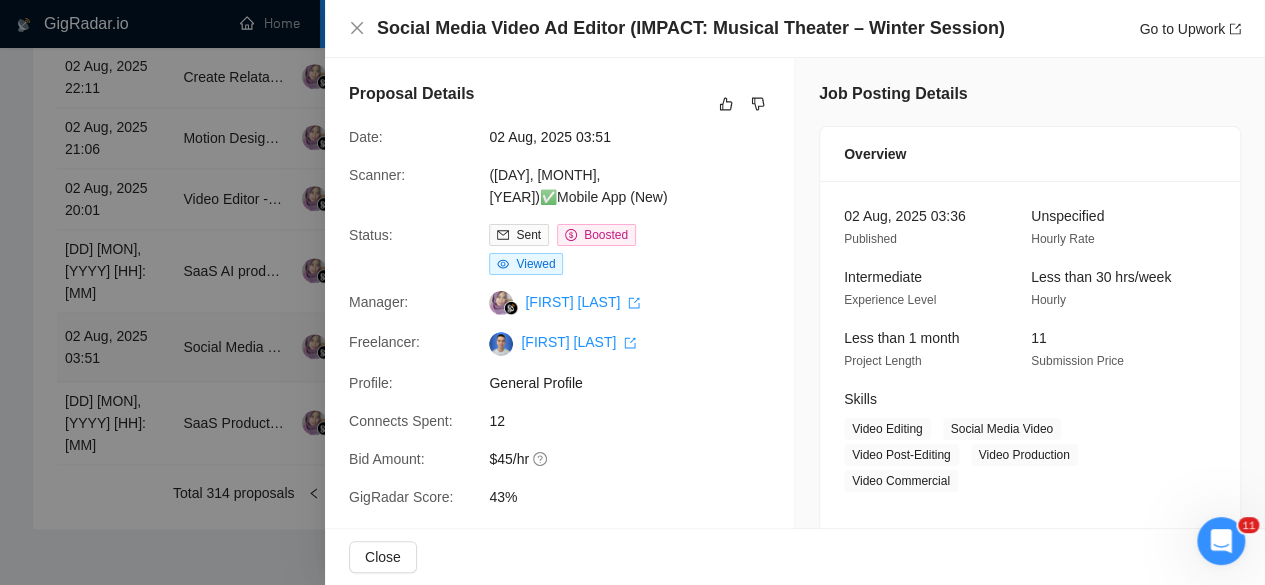 click at bounding box center [632, 292] 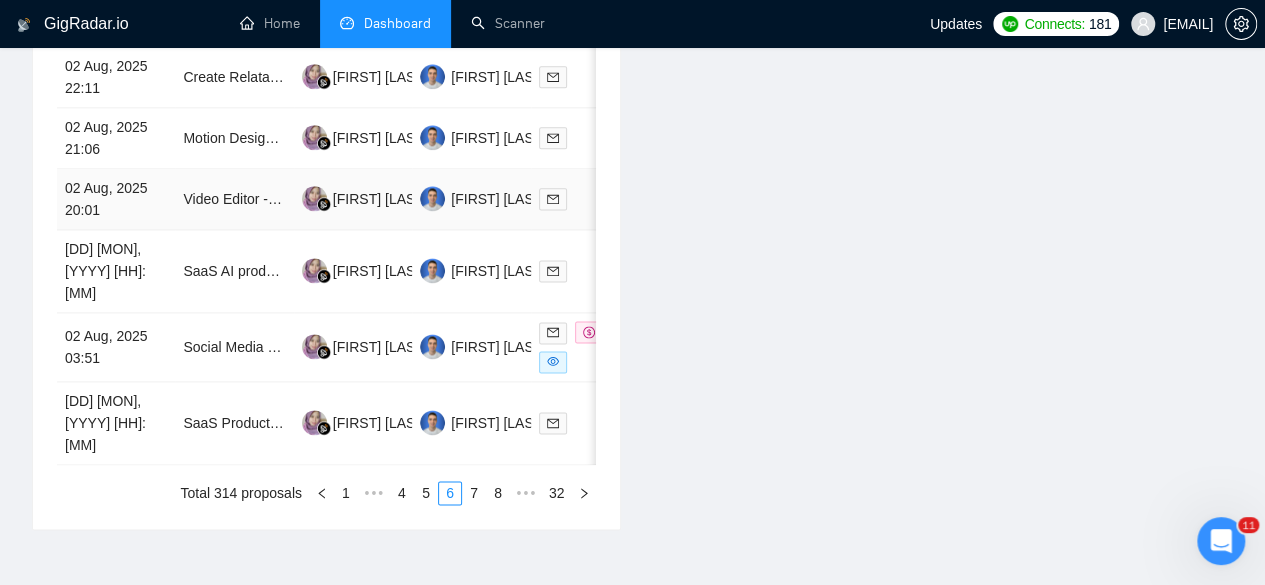 click on "02 Aug, 2025 20:01" at bounding box center (116, 199) 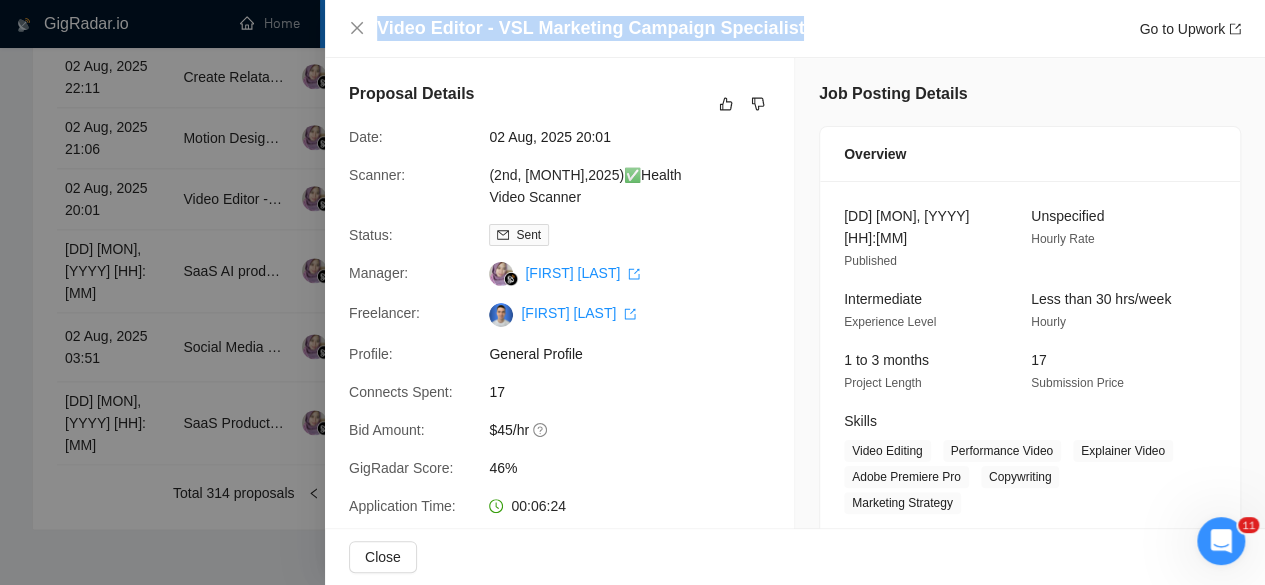 drag, startPoint x: 791, startPoint y: 19, endPoint x: 374, endPoint y: 35, distance: 417.30685 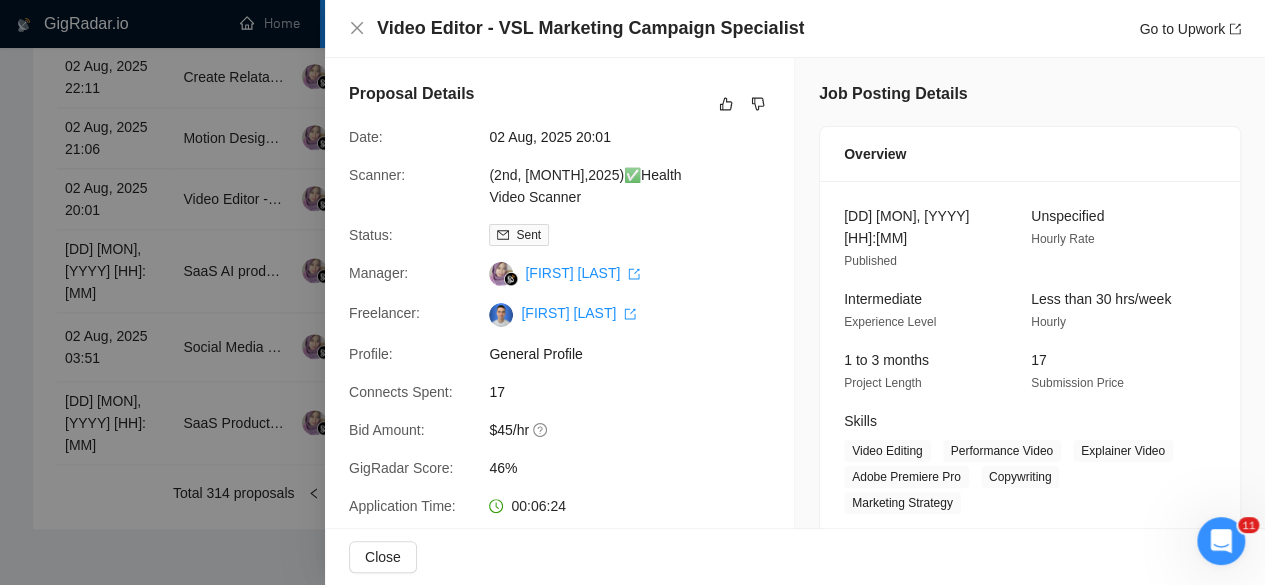 click at bounding box center (632, 292) 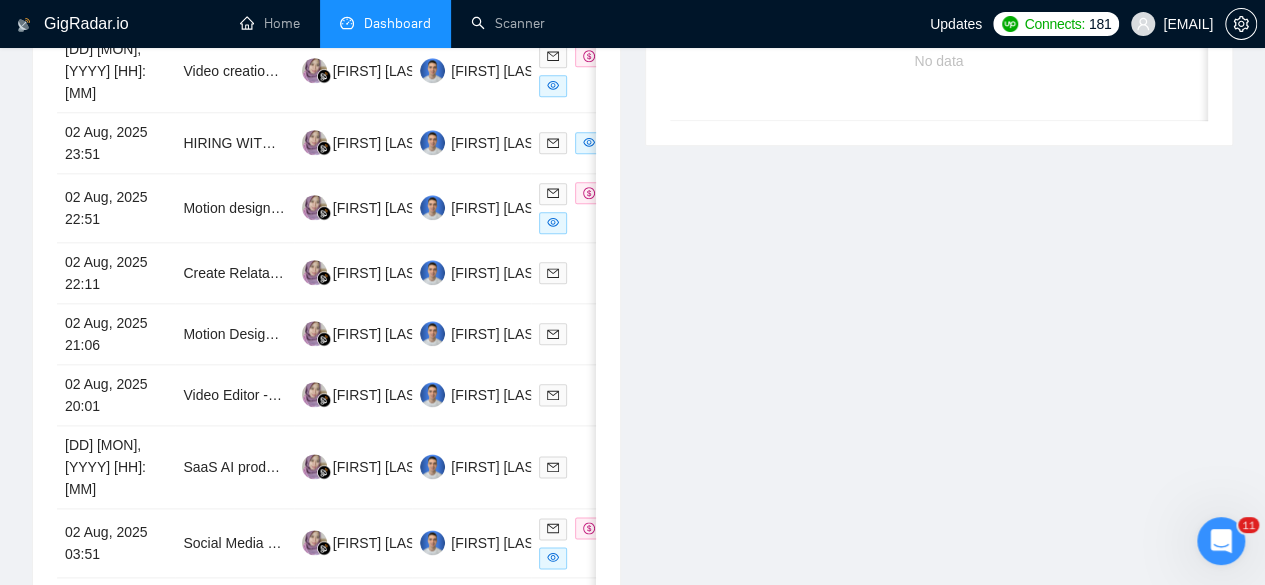 scroll, scrollTop: 1033, scrollLeft: 0, axis: vertical 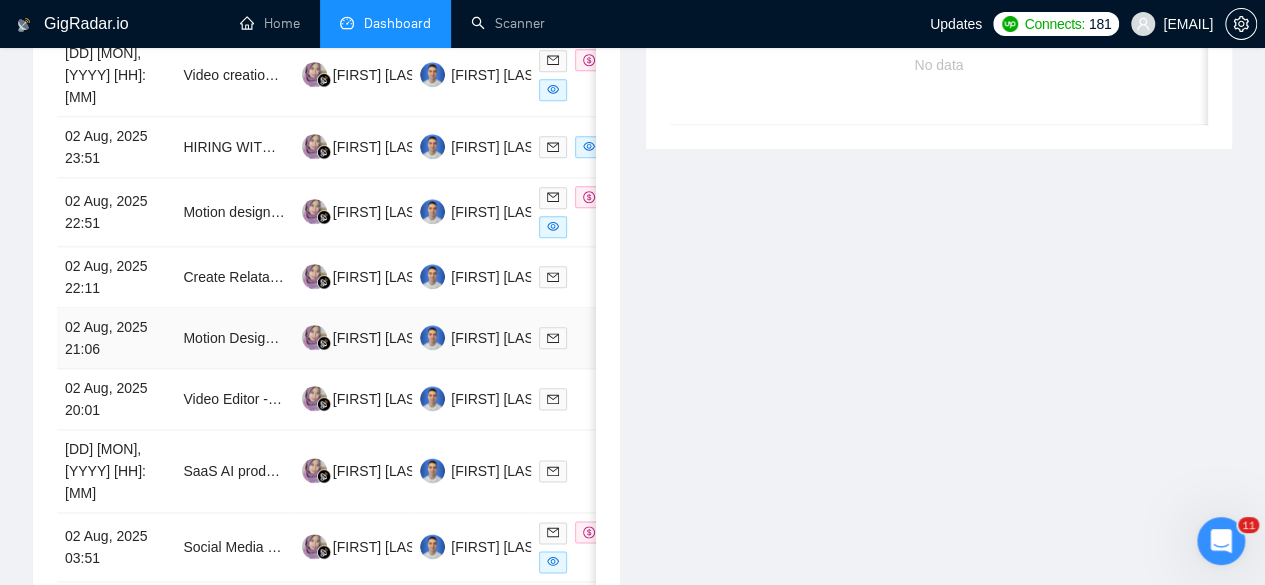 click on "02 Aug, 2025 21:06" at bounding box center (116, 338) 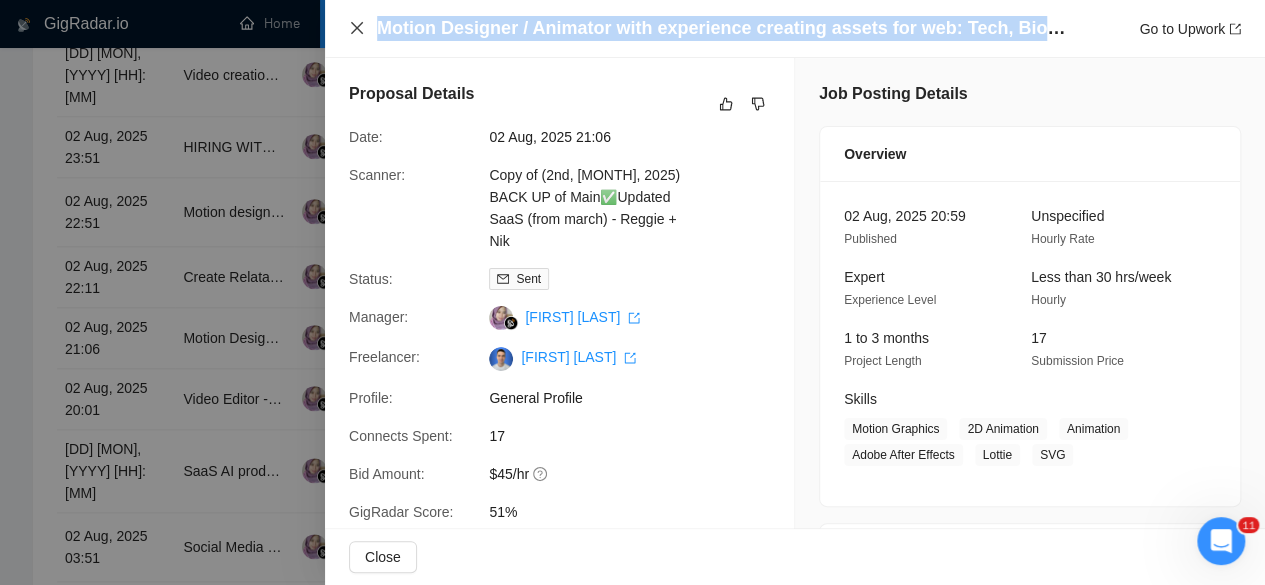 drag, startPoint x: 1064, startPoint y: 27, endPoint x: 358, endPoint y: 19, distance: 706.04535 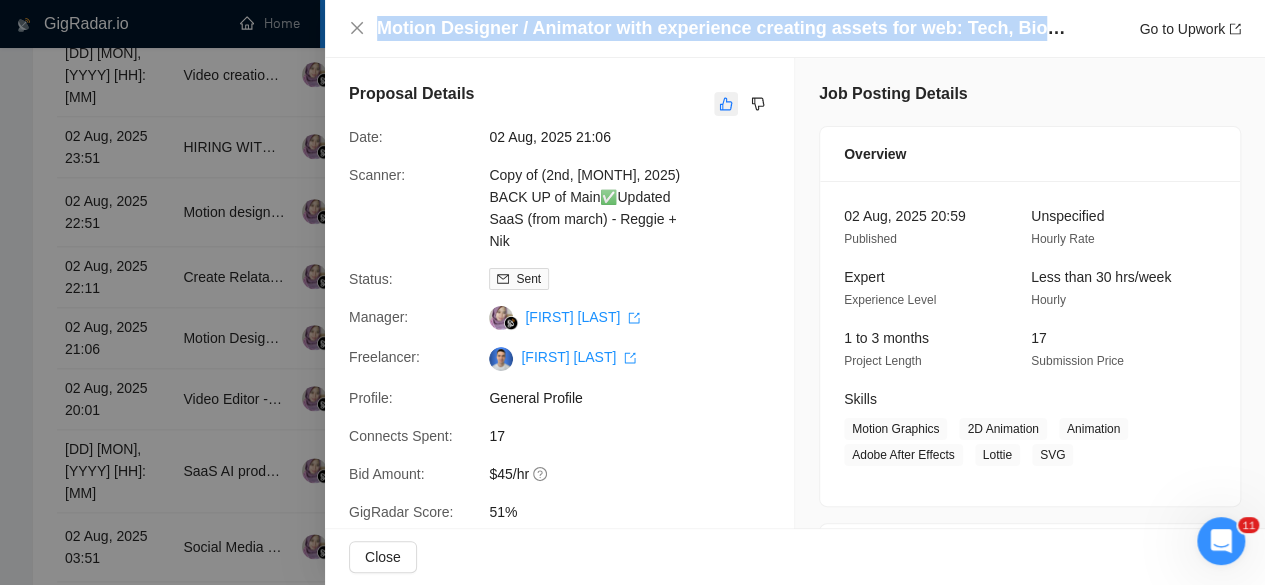 copy on "Motion Designer / Animator with experience creating assets for web: Tech, Biotech," 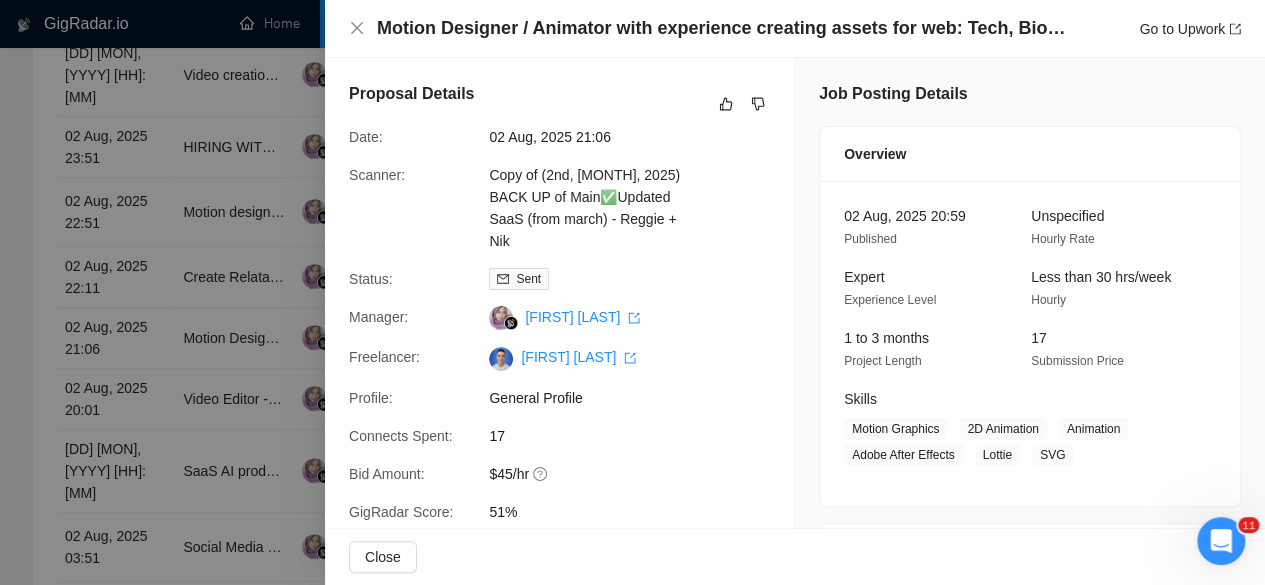 click at bounding box center (632, 292) 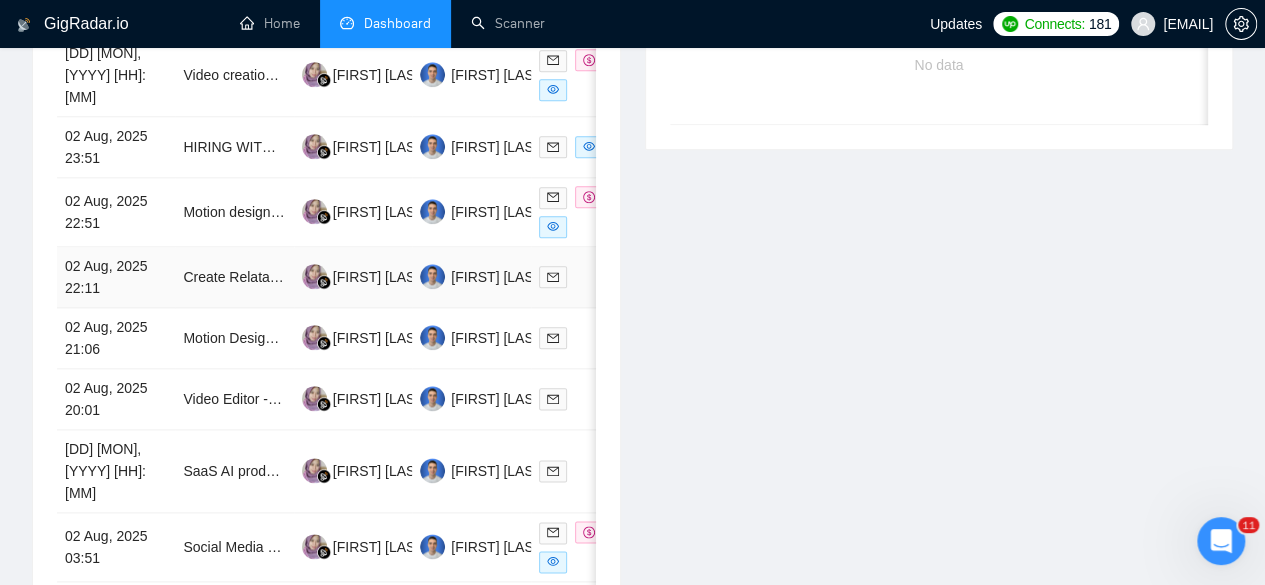 click on "02 Aug, 2025 22:11" at bounding box center [116, 277] 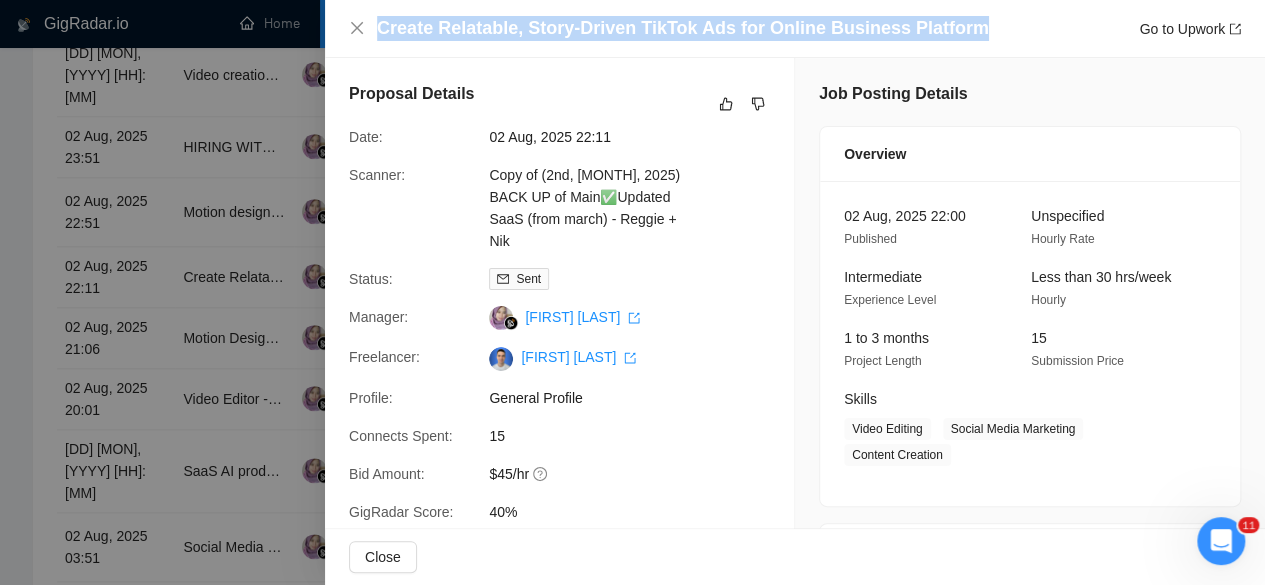 drag, startPoint x: 969, startPoint y: 19, endPoint x: 365, endPoint y: 33, distance: 604.16223 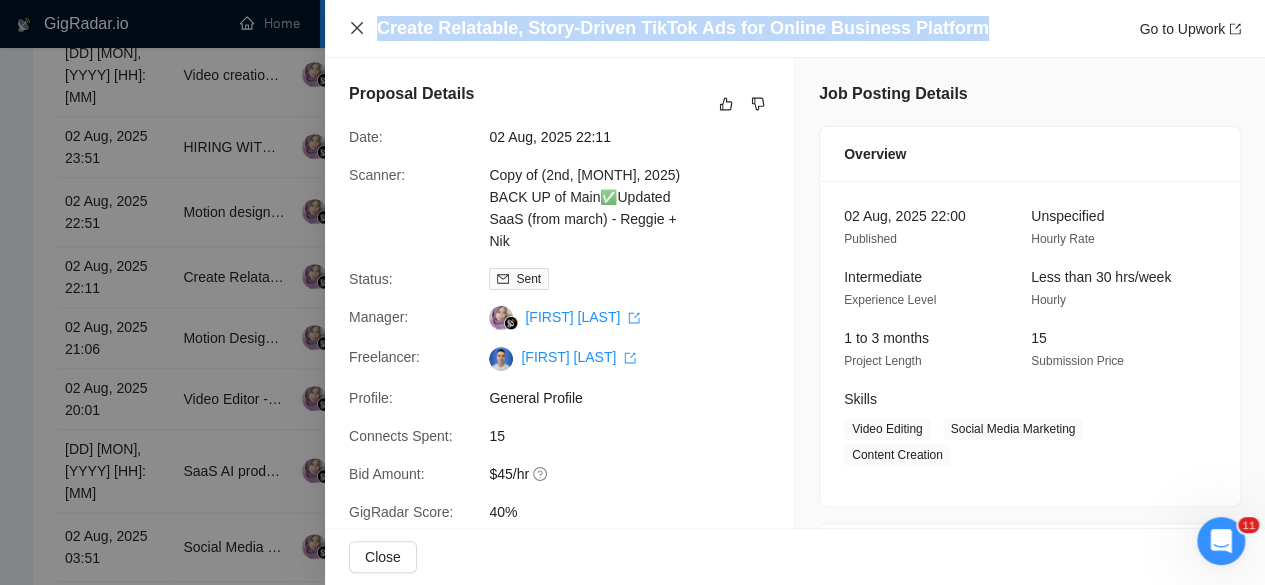 copy on "Create Relatable, Story-Driven TikTok Ads for Online Business Platform" 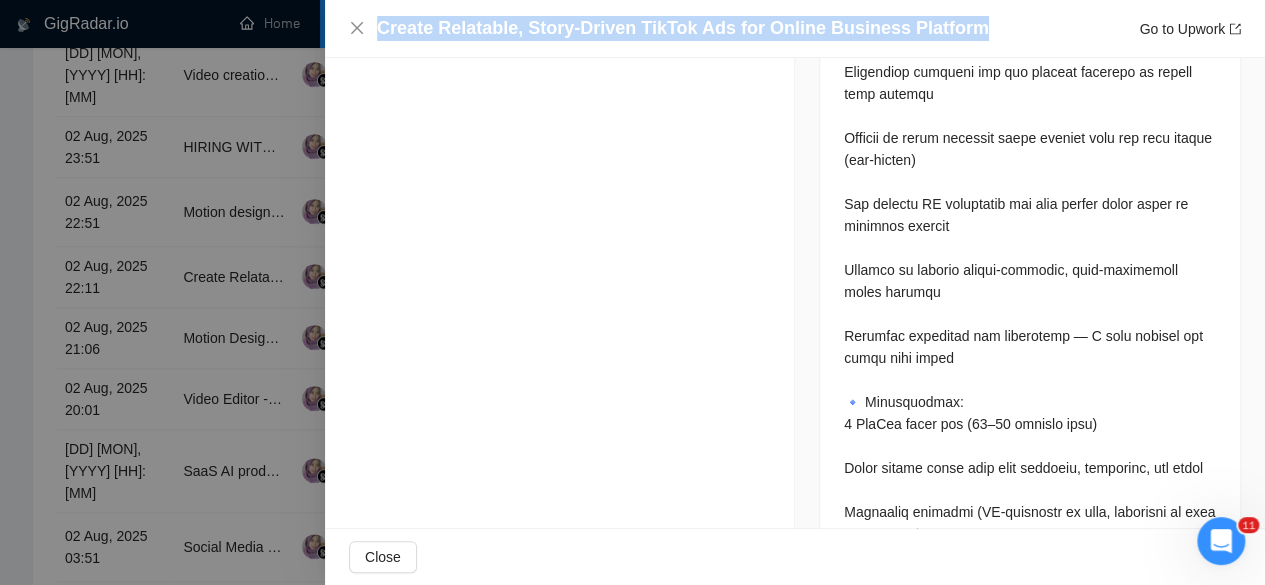 scroll, scrollTop: 1200, scrollLeft: 0, axis: vertical 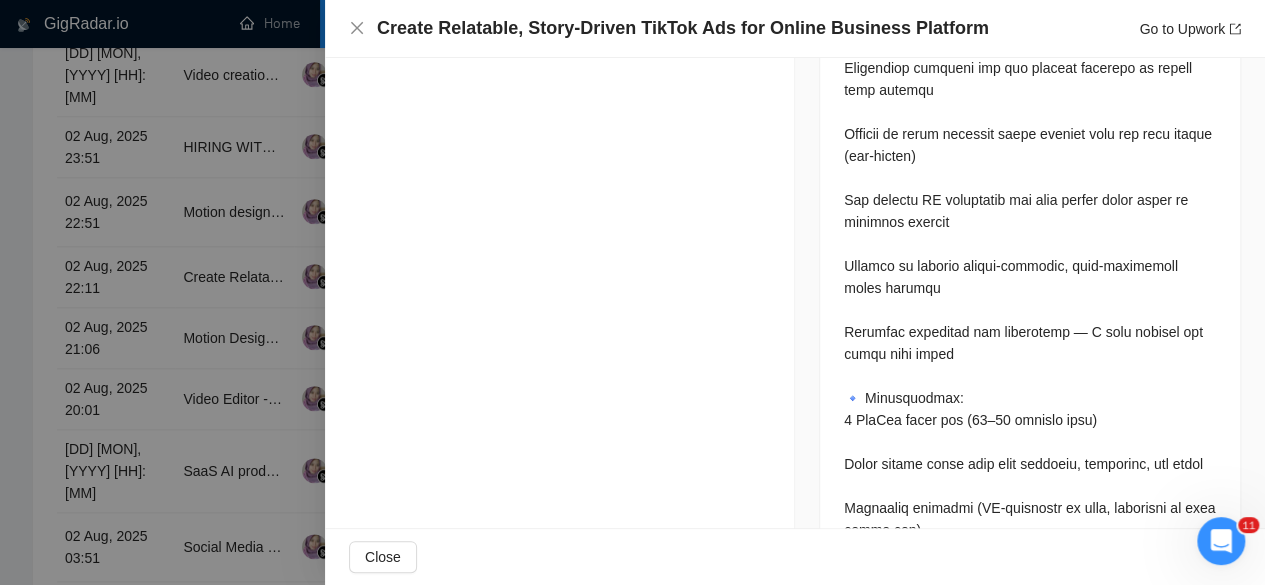 click at bounding box center [632, 292] 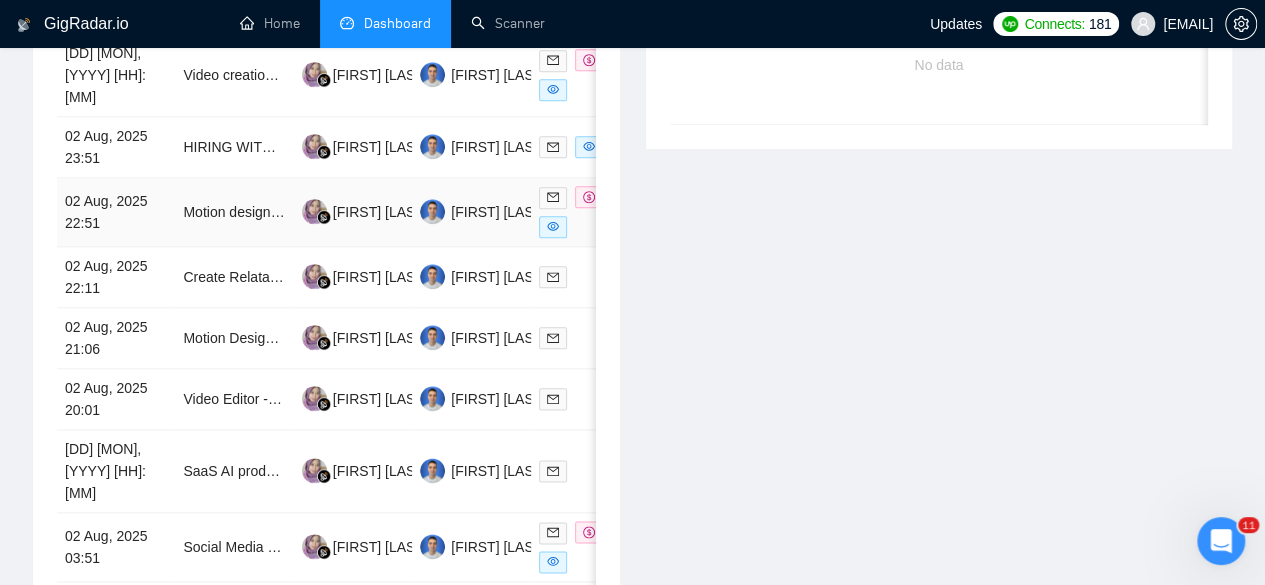 click on "02 Aug, 2025 22:51" at bounding box center [116, 212] 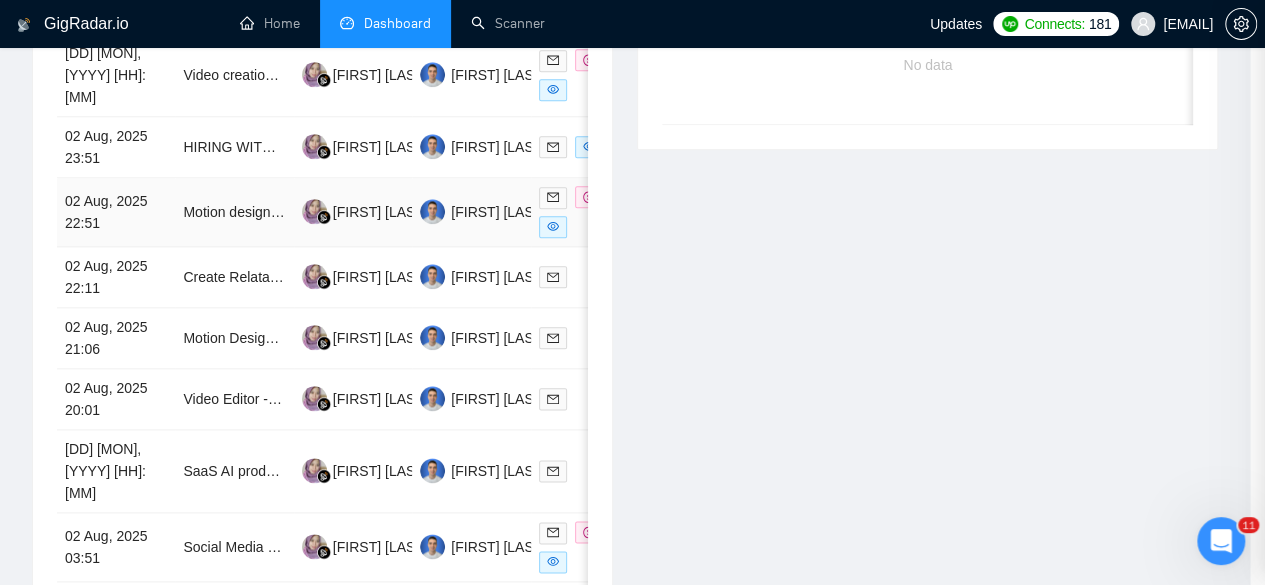 scroll, scrollTop: 1026, scrollLeft: 0, axis: vertical 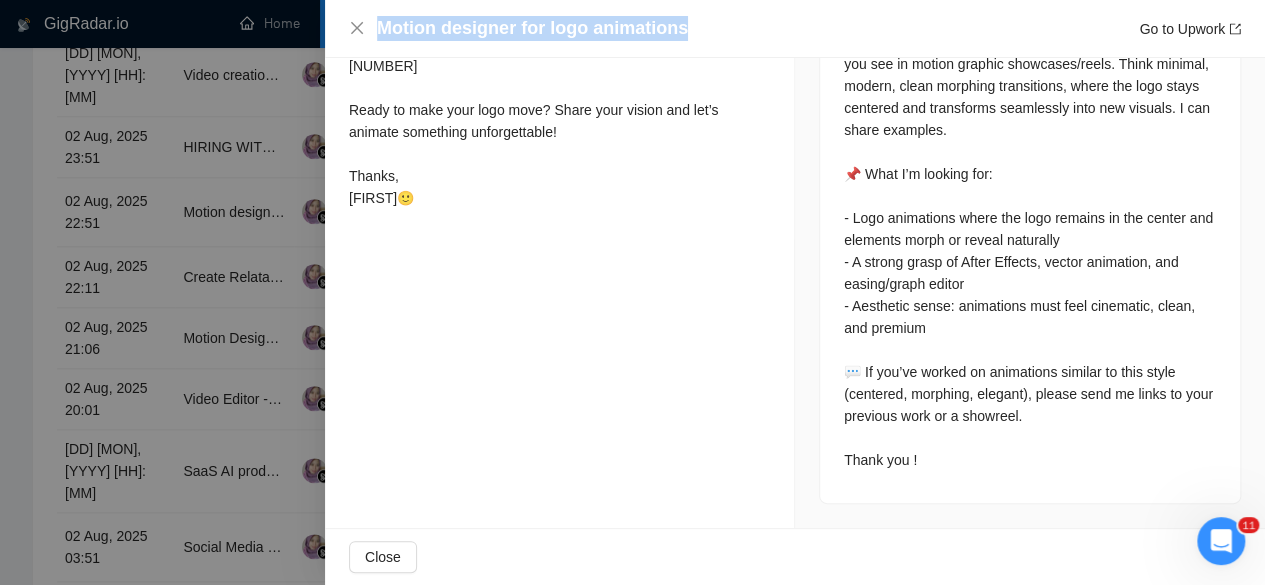 drag, startPoint x: 688, startPoint y: 30, endPoint x: 375, endPoint y: 31, distance: 313.0016 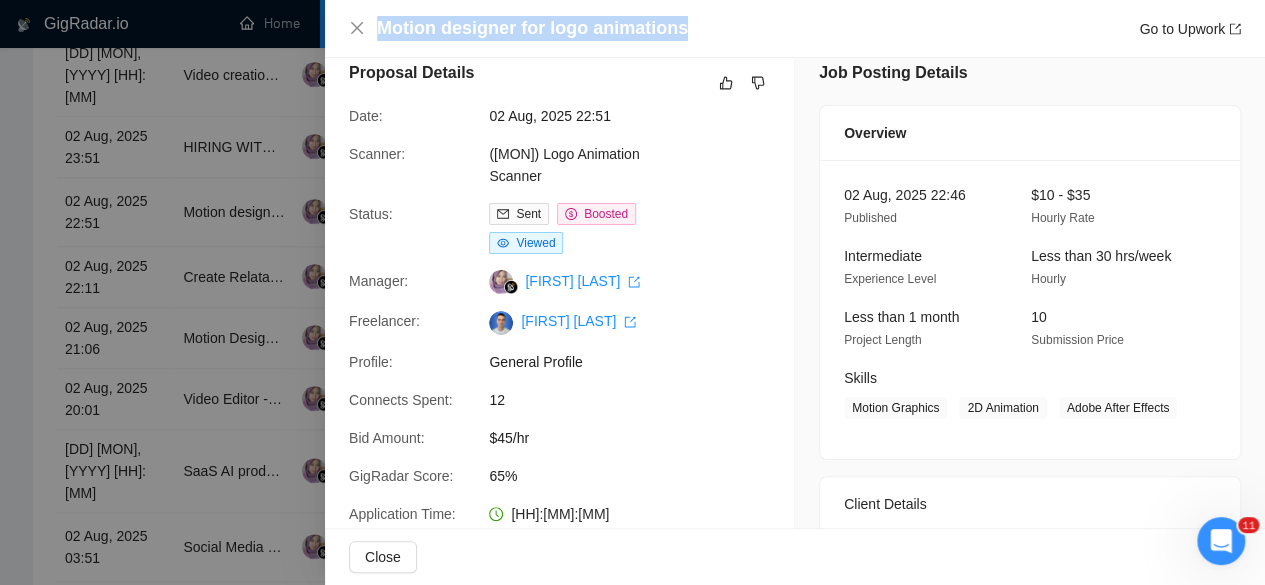 scroll, scrollTop: 0, scrollLeft: 0, axis: both 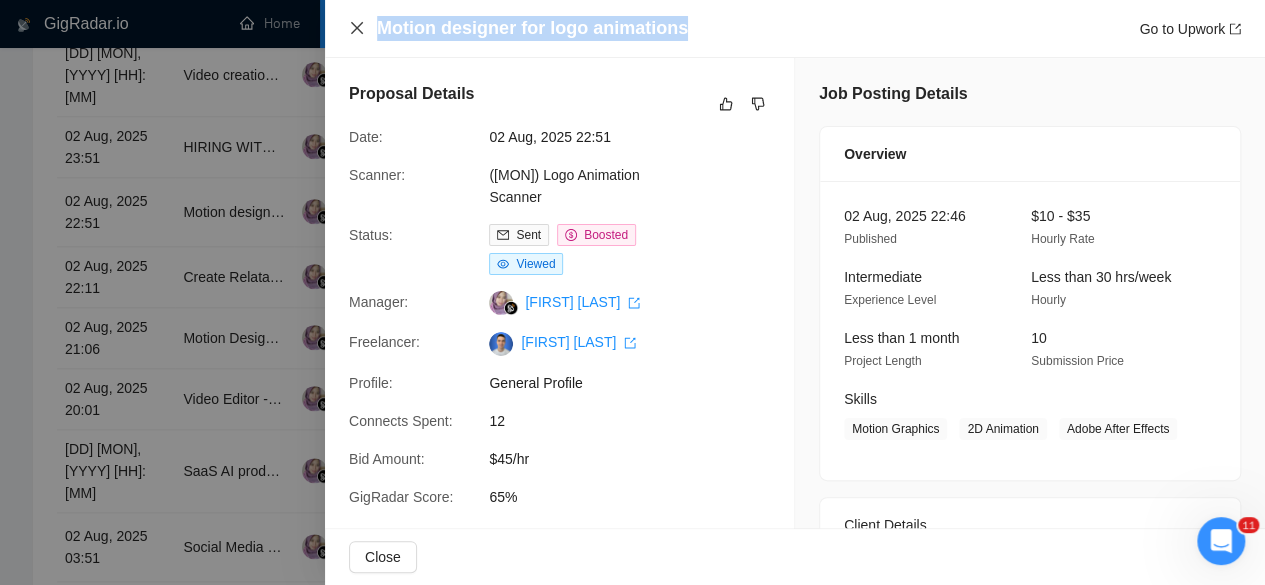 click 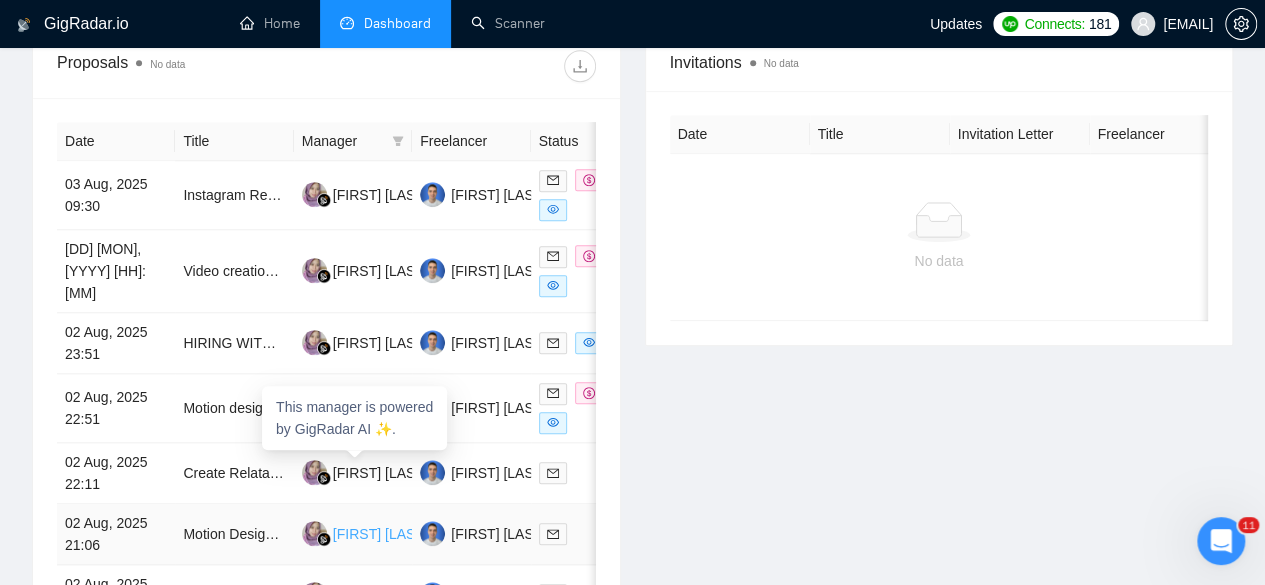scroll, scrollTop: 733, scrollLeft: 0, axis: vertical 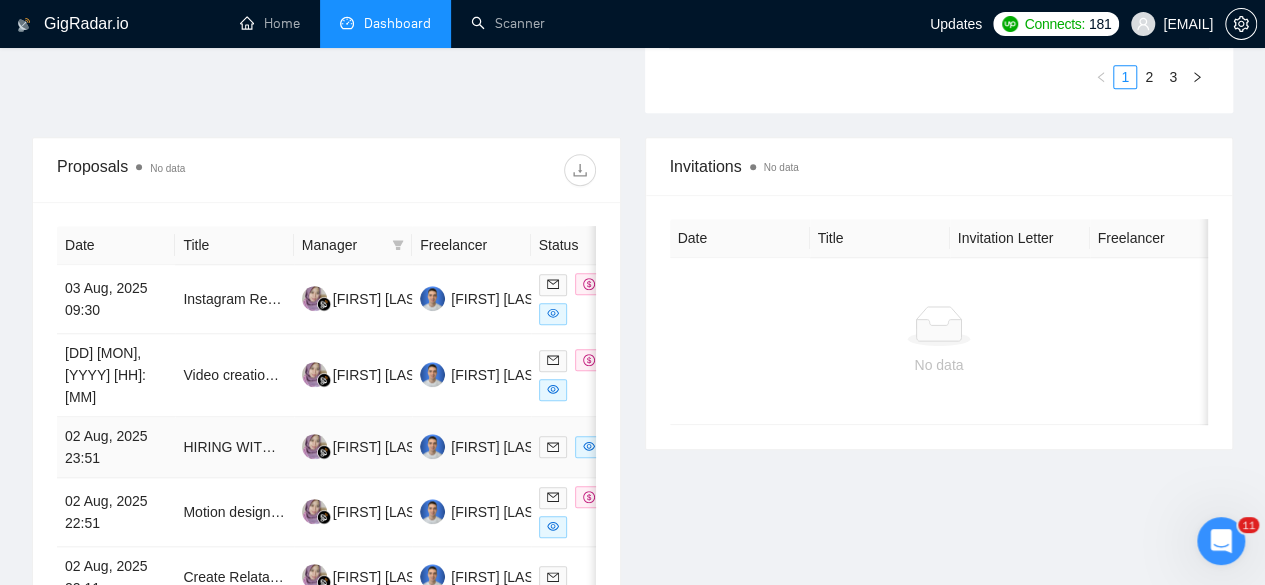 click on "02 Aug, 2025 23:51" at bounding box center (116, 447) 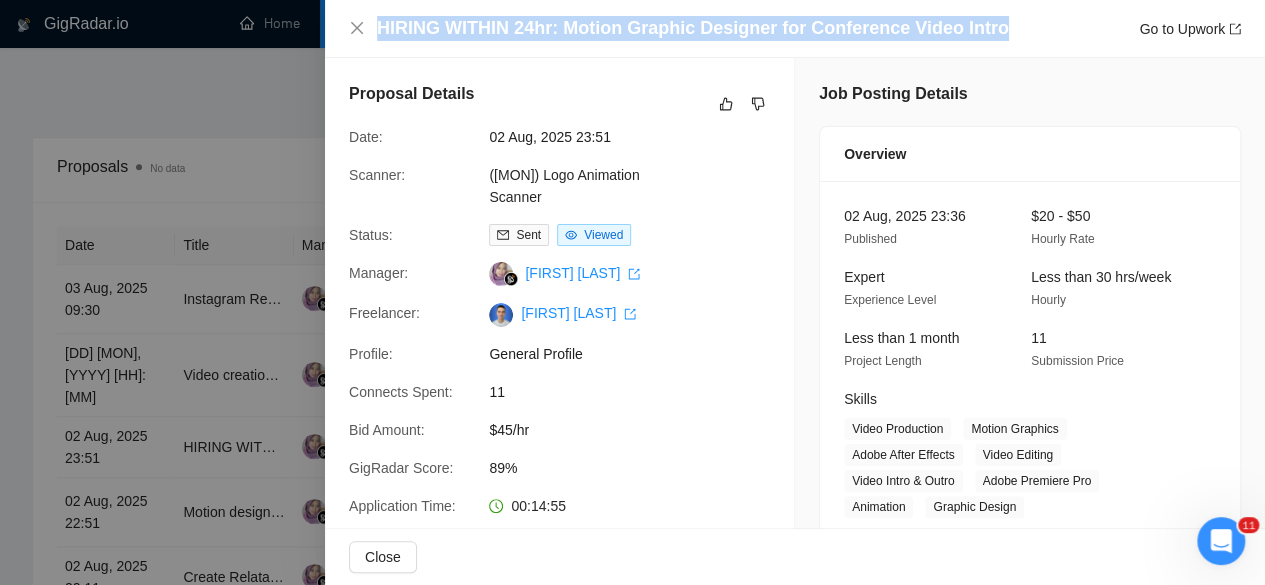 drag, startPoint x: 995, startPoint y: 29, endPoint x: 376, endPoint y: 35, distance: 619.02905 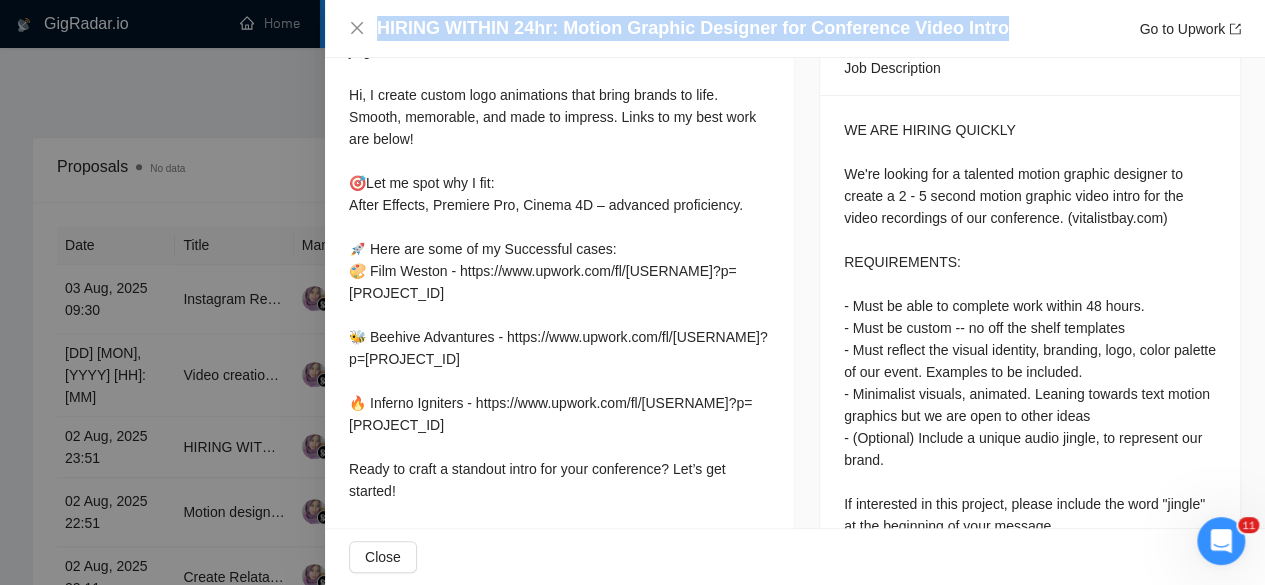 scroll, scrollTop: 900, scrollLeft: 0, axis: vertical 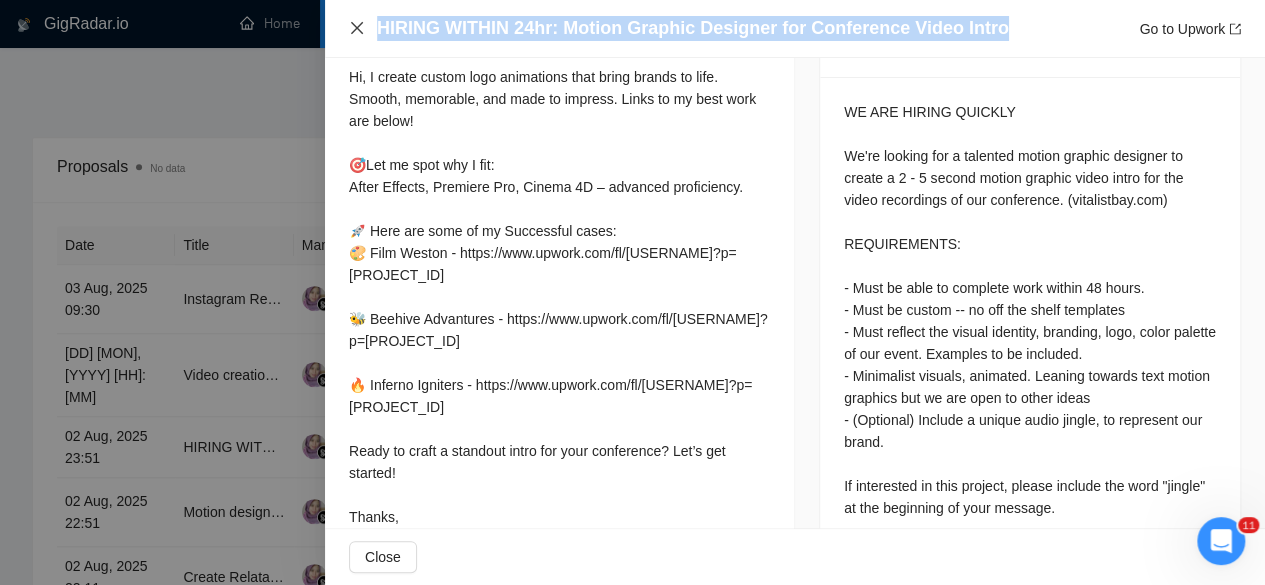 click 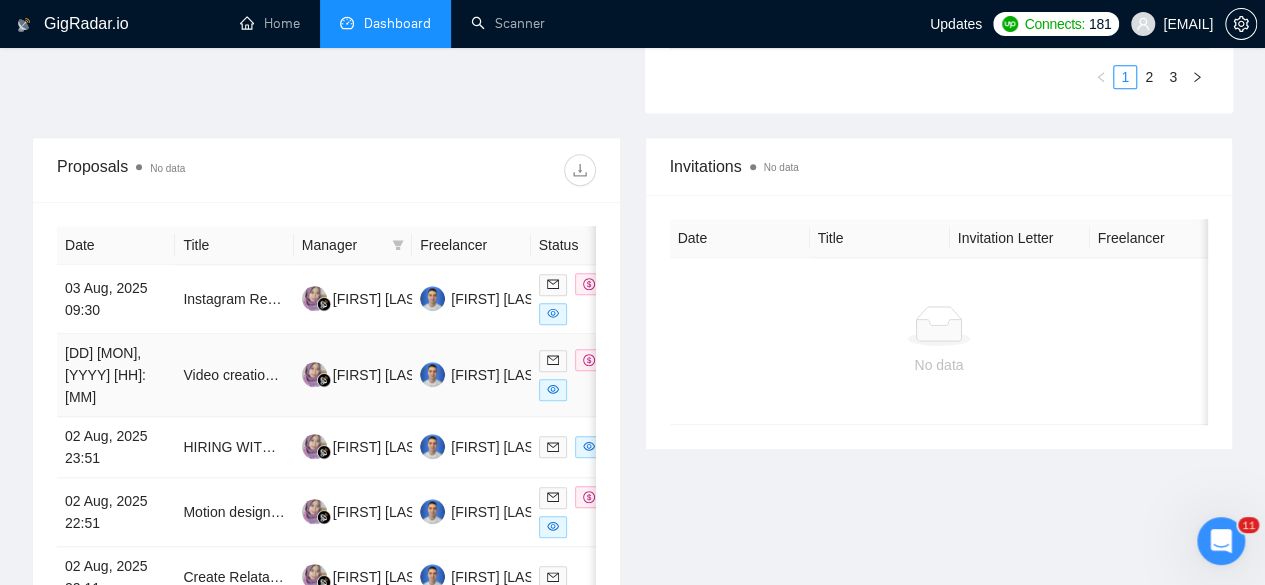 click on "[DD] [MON], [YYYY] [HH]:[MM]" at bounding box center (116, 375) 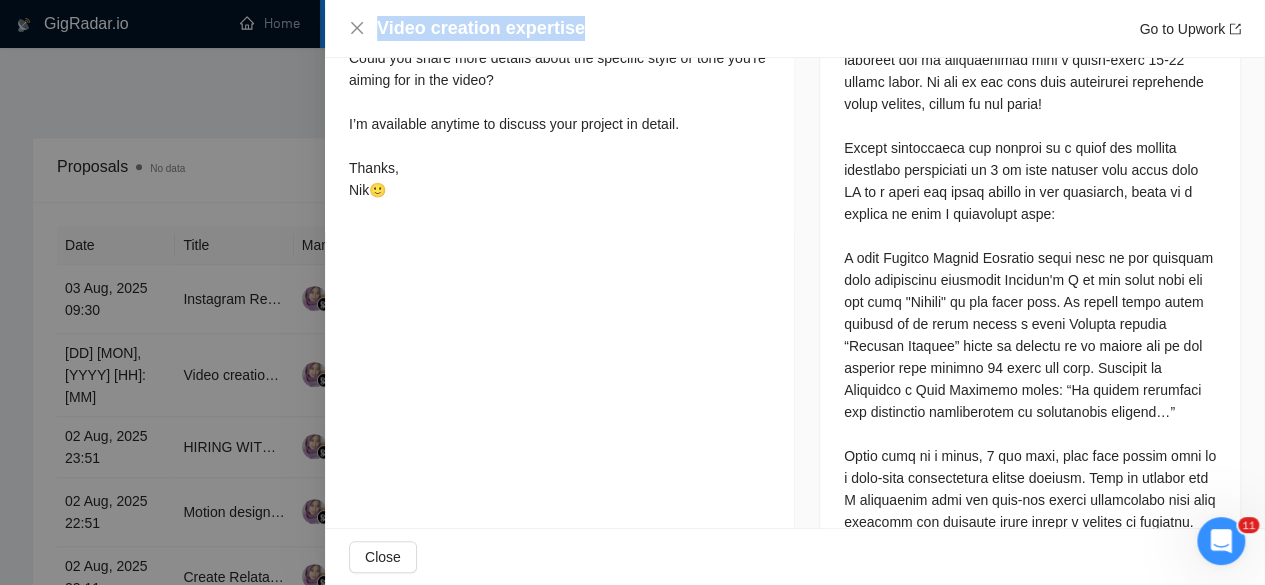 drag, startPoint x: 566, startPoint y: 33, endPoint x: 370, endPoint y: 38, distance: 196.06377 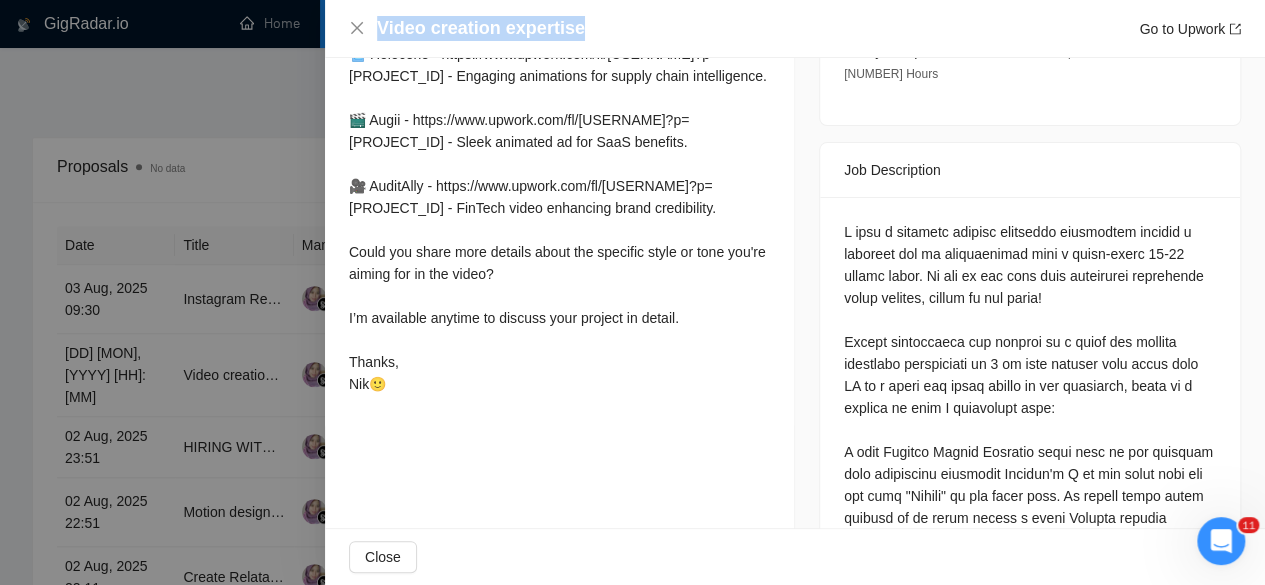 scroll, scrollTop: 700, scrollLeft: 0, axis: vertical 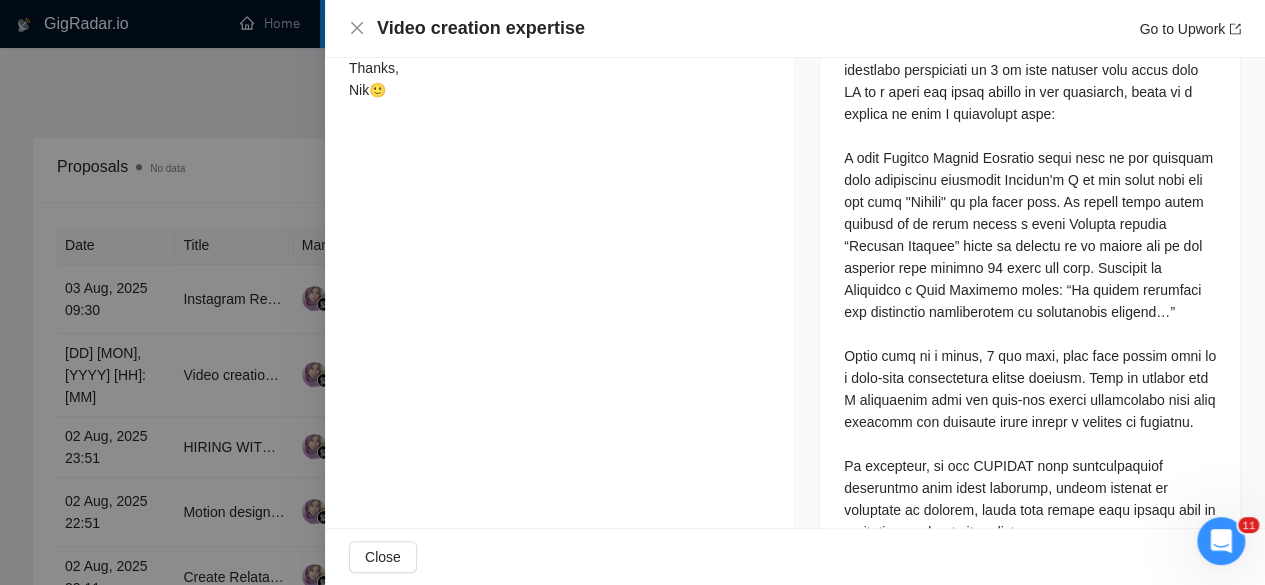click at bounding box center [632, 292] 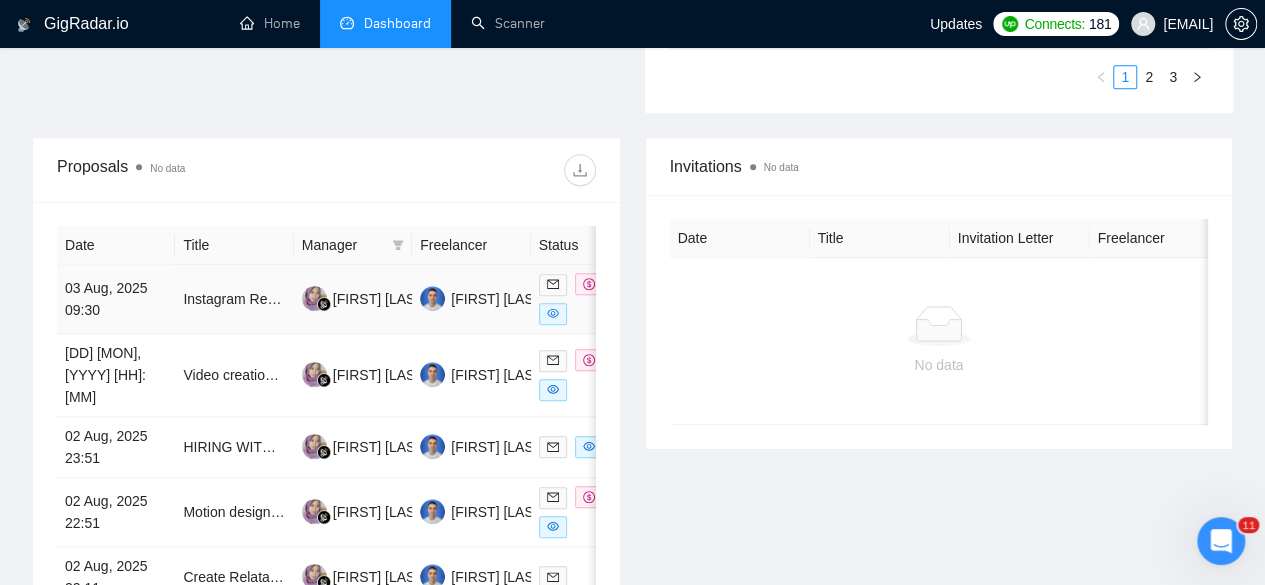 click on "03 Aug, 2025 09:30" at bounding box center (116, 299) 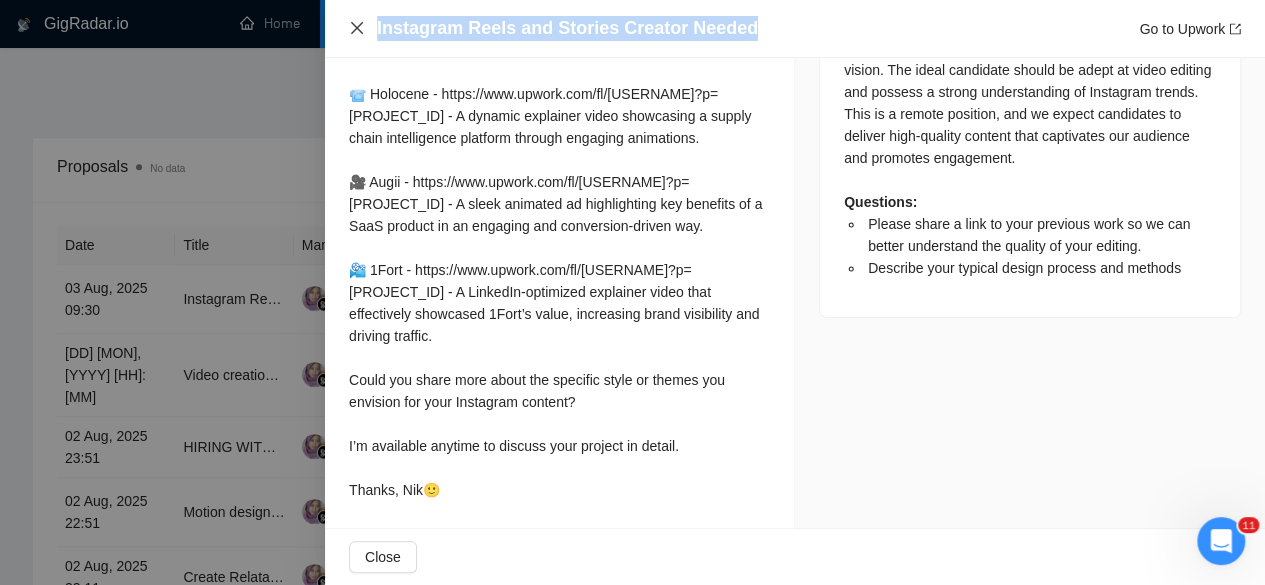drag, startPoint x: 754, startPoint y: 25, endPoint x: 360, endPoint y: 34, distance: 394.10278 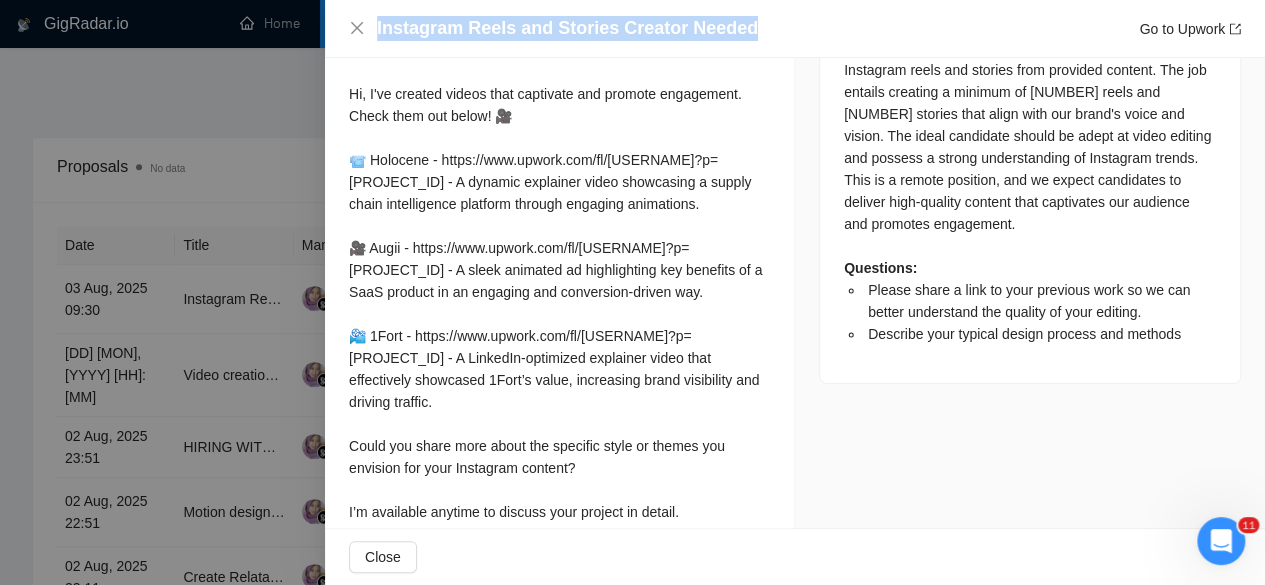 scroll, scrollTop: 800, scrollLeft: 0, axis: vertical 